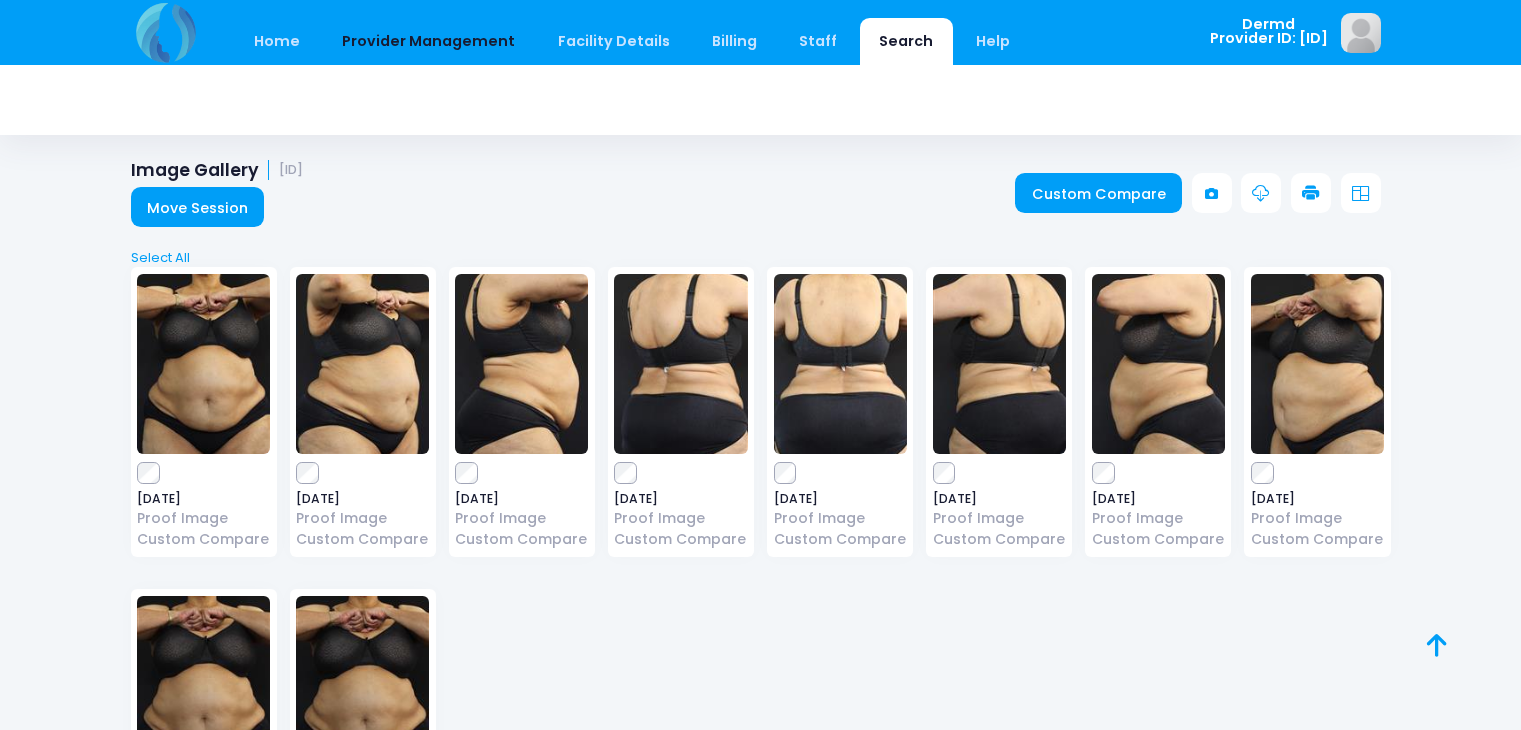 scroll, scrollTop: 4366, scrollLeft: 0, axis: vertical 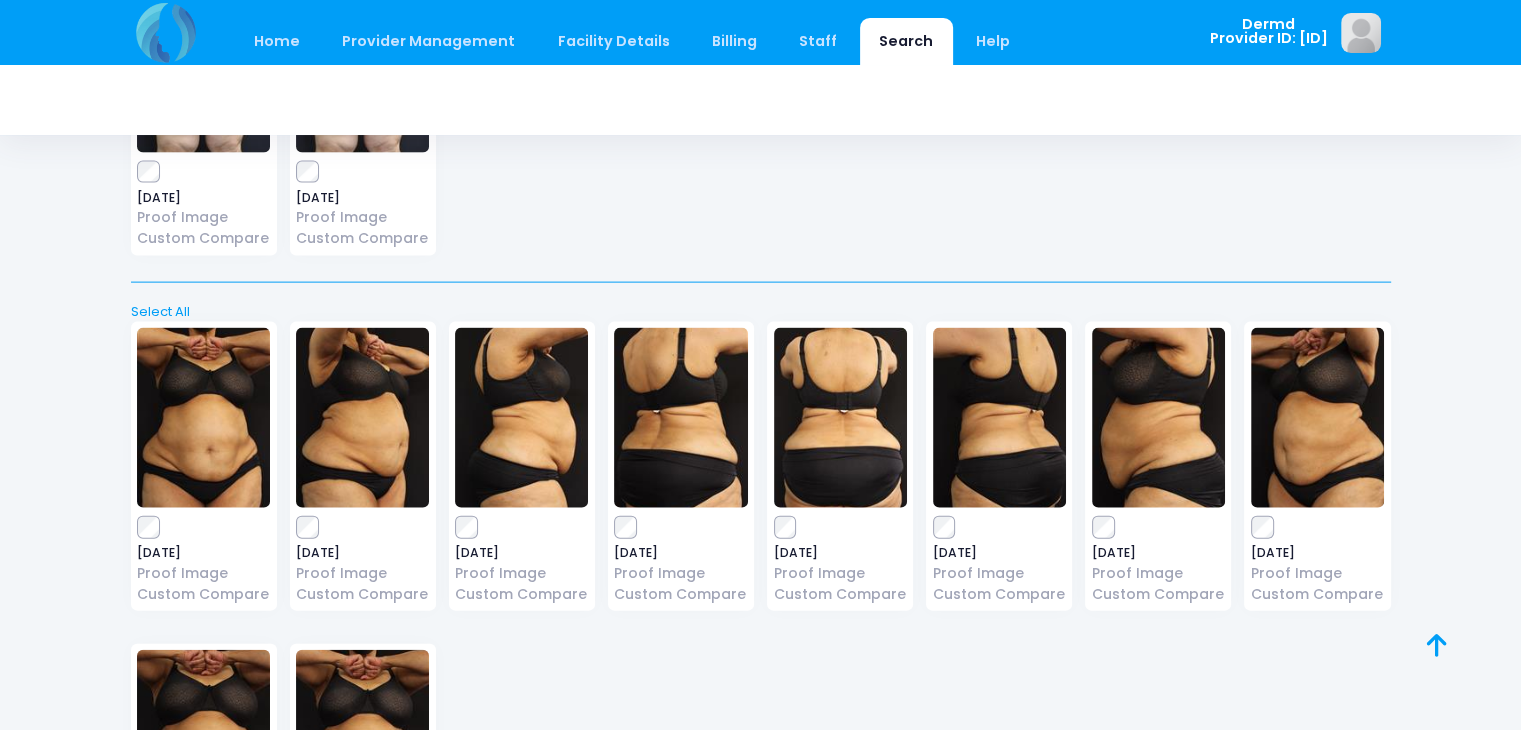 click on "Search" at bounding box center (906, 41) 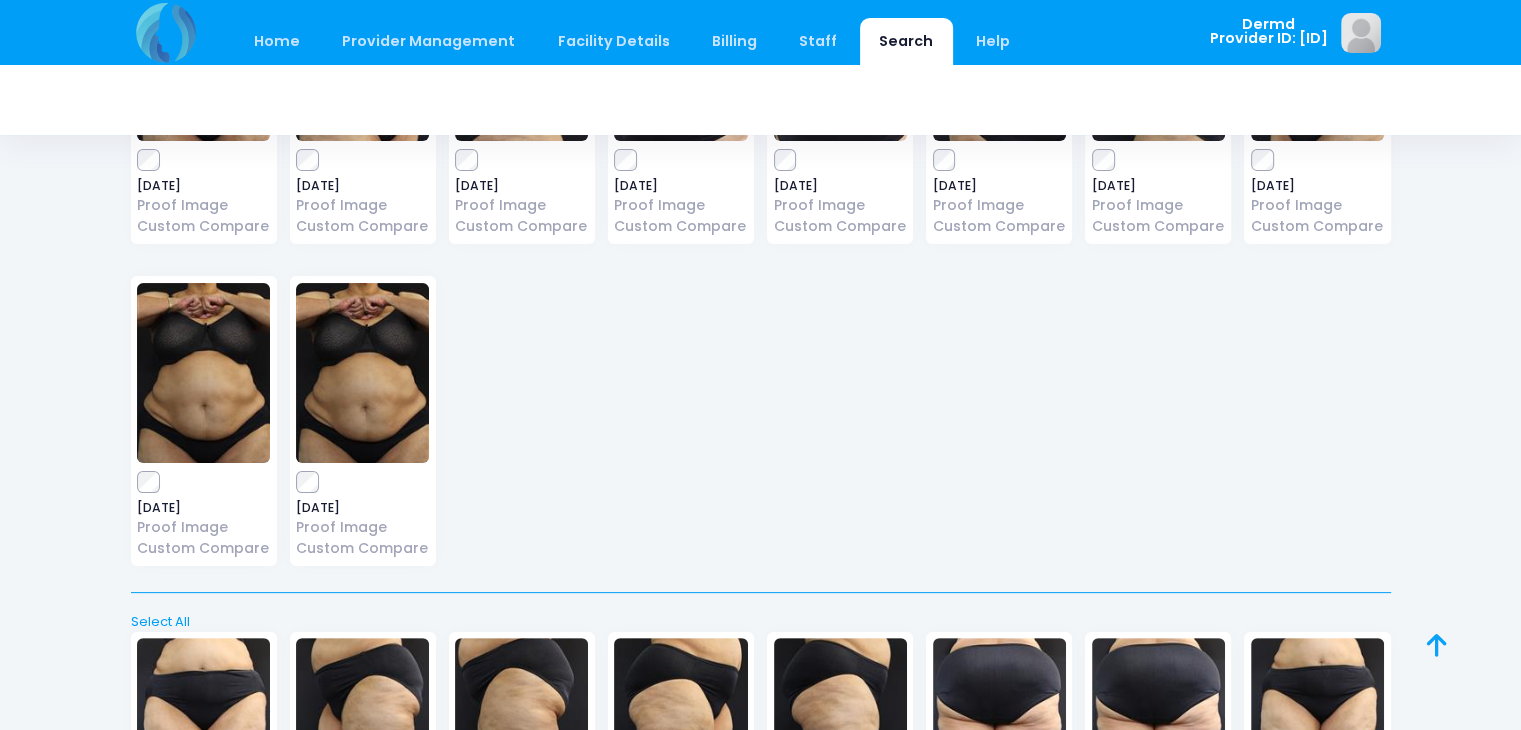 scroll, scrollTop: 0, scrollLeft: 0, axis: both 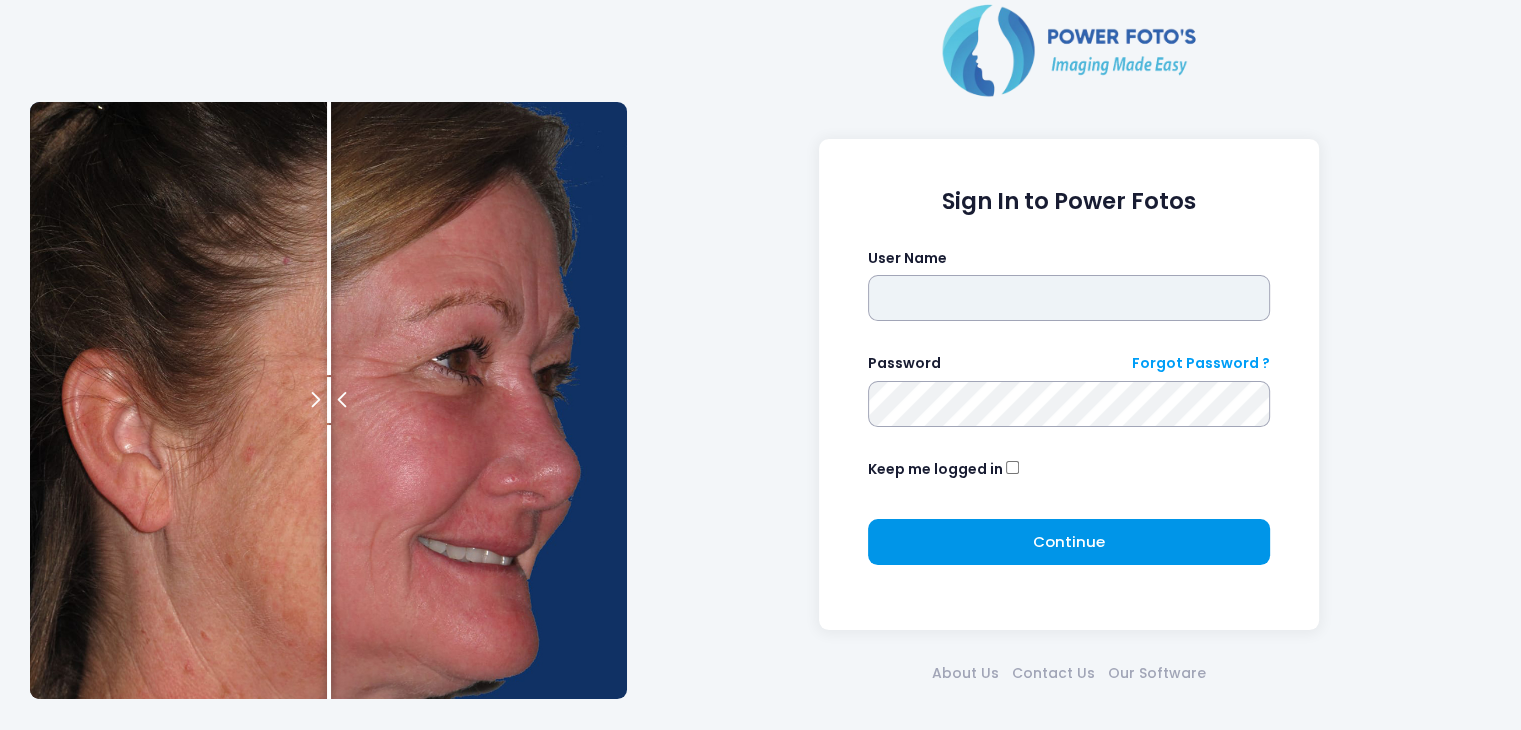 type on "*****" 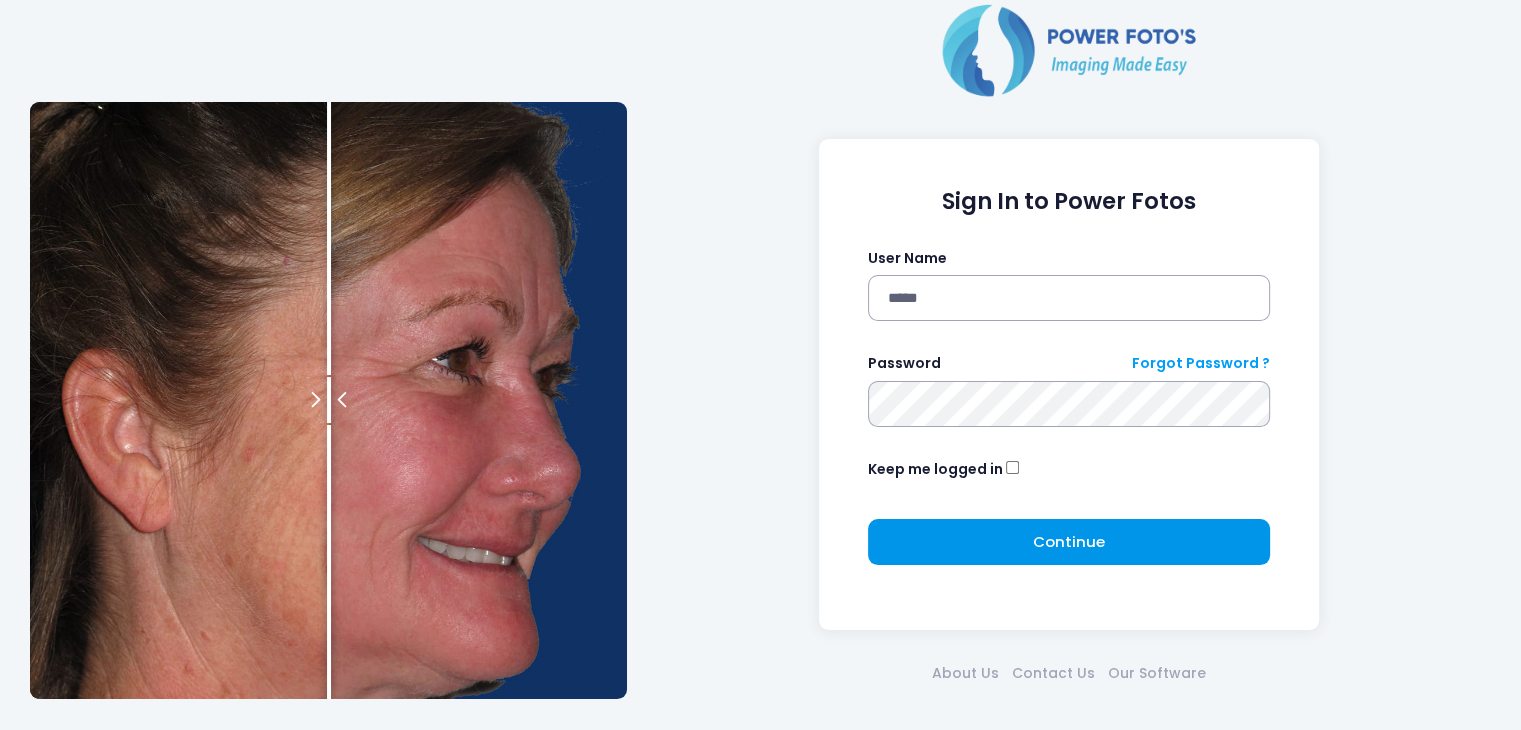 click on "Continue
Please wait..." at bounding box center (1069, 542) 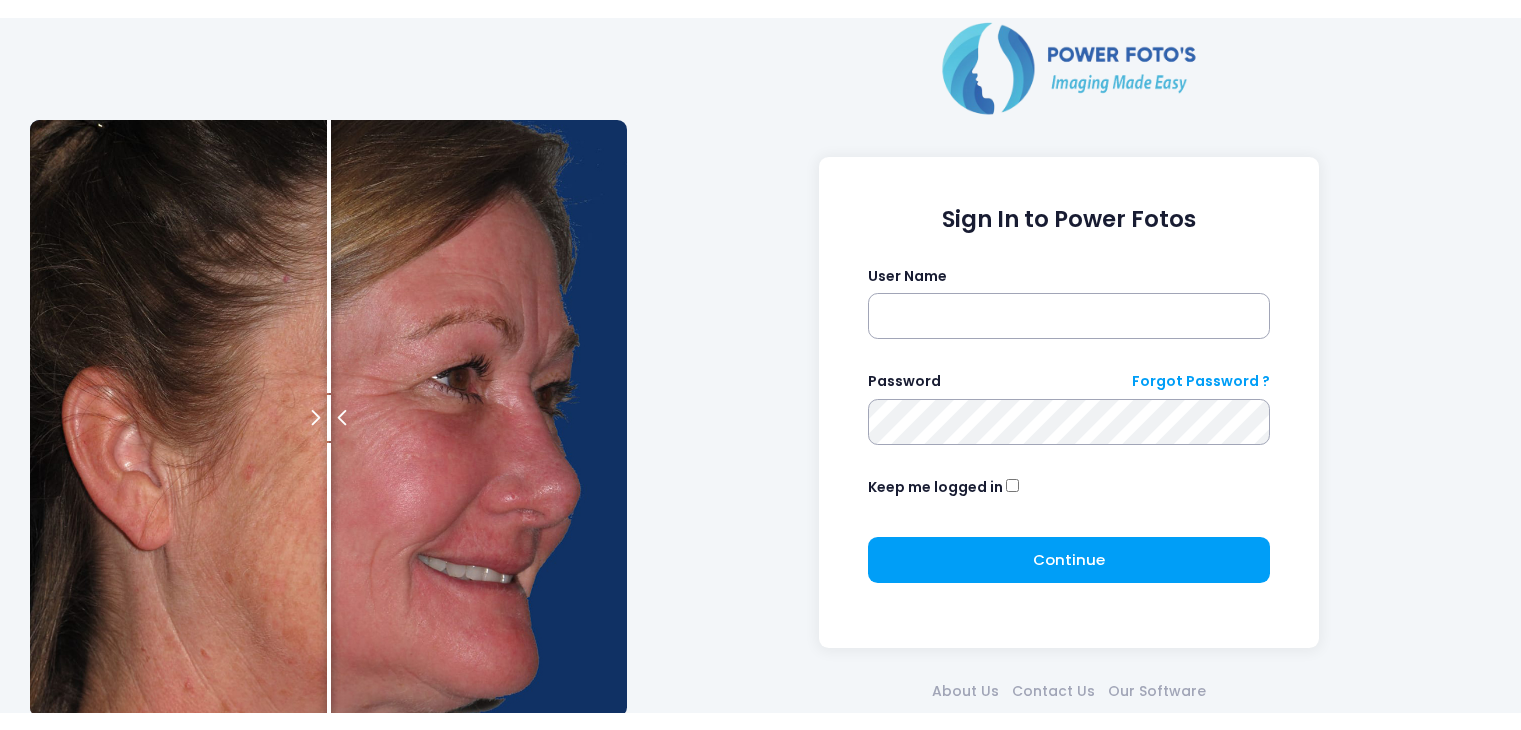 scroll, scrollTop: 0, scrollLeft: 0, axis: both 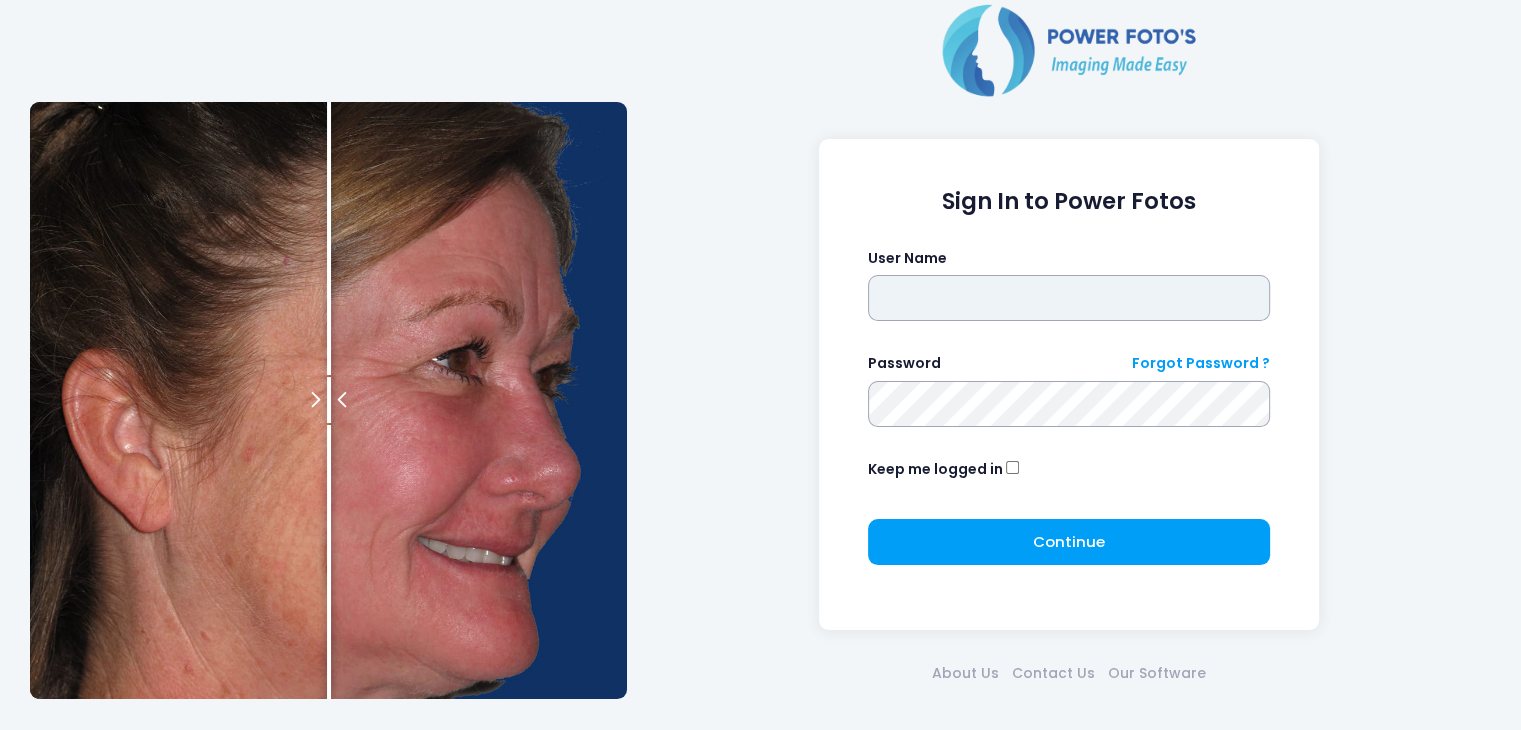 type on "*****" 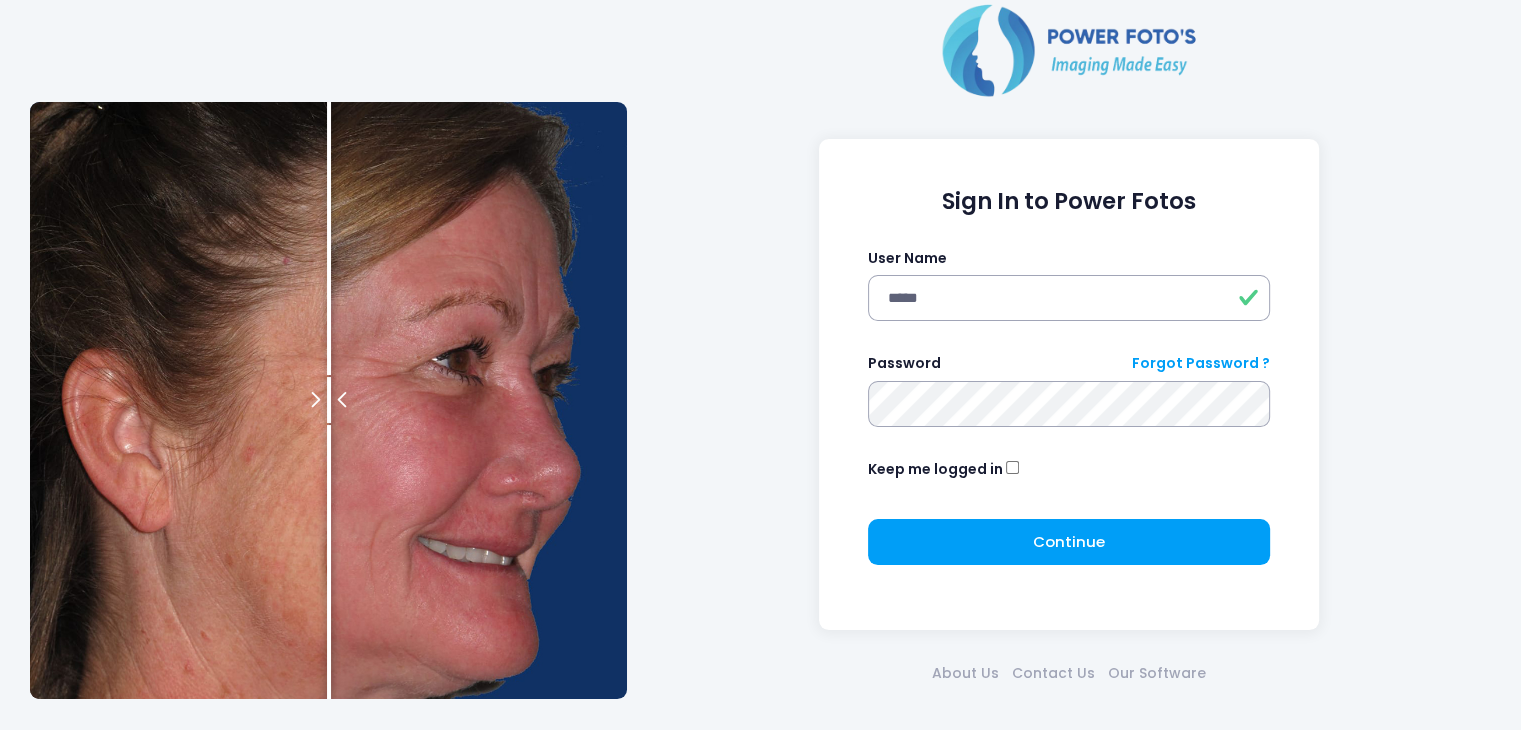click on "Sign In to Power Fotos
User Name
*****
Password
Forgot Password ?
Keep me logged in
Continue
Please wait..." at bounding box center (1069, 385) 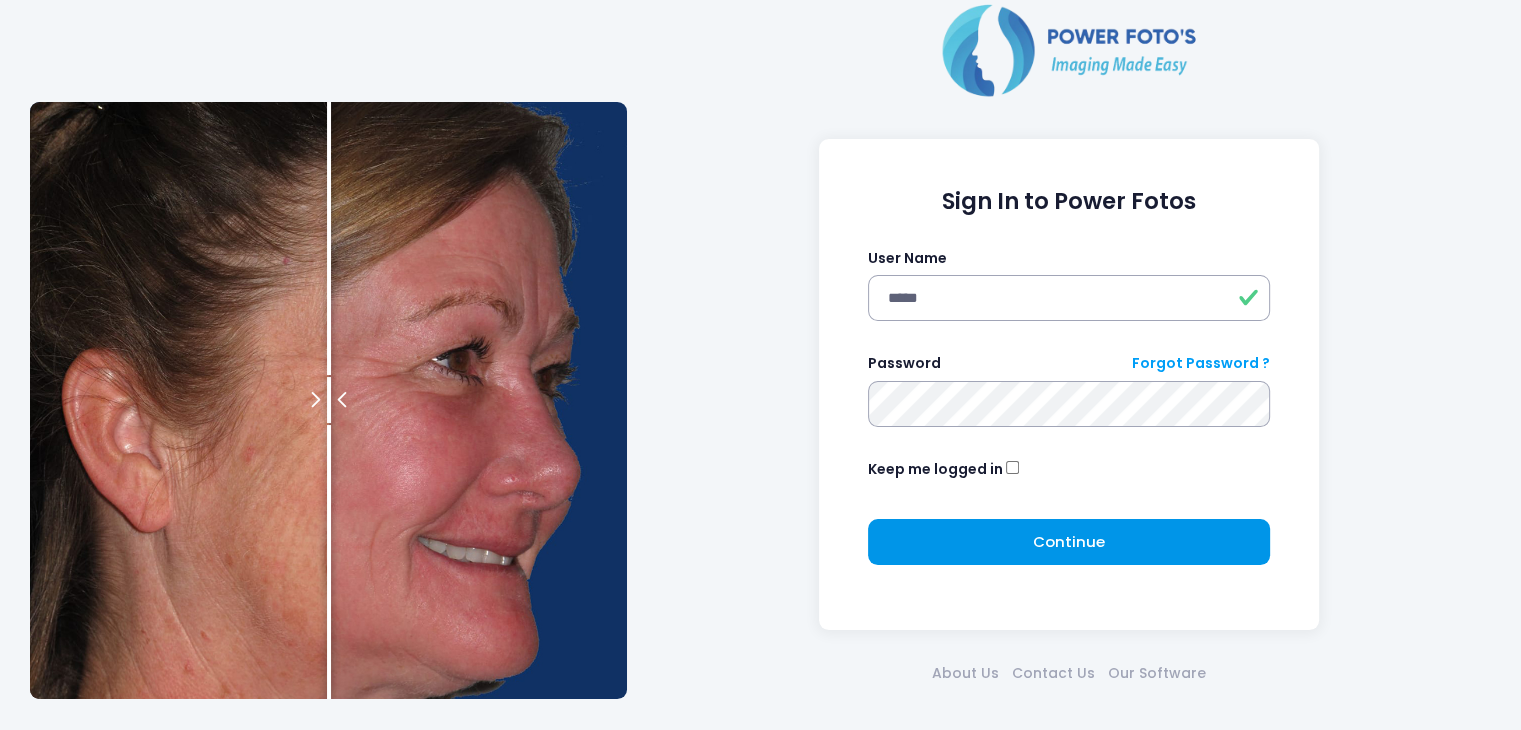 click on "Continue
Please wait..." at bounding box center (1069, 542) 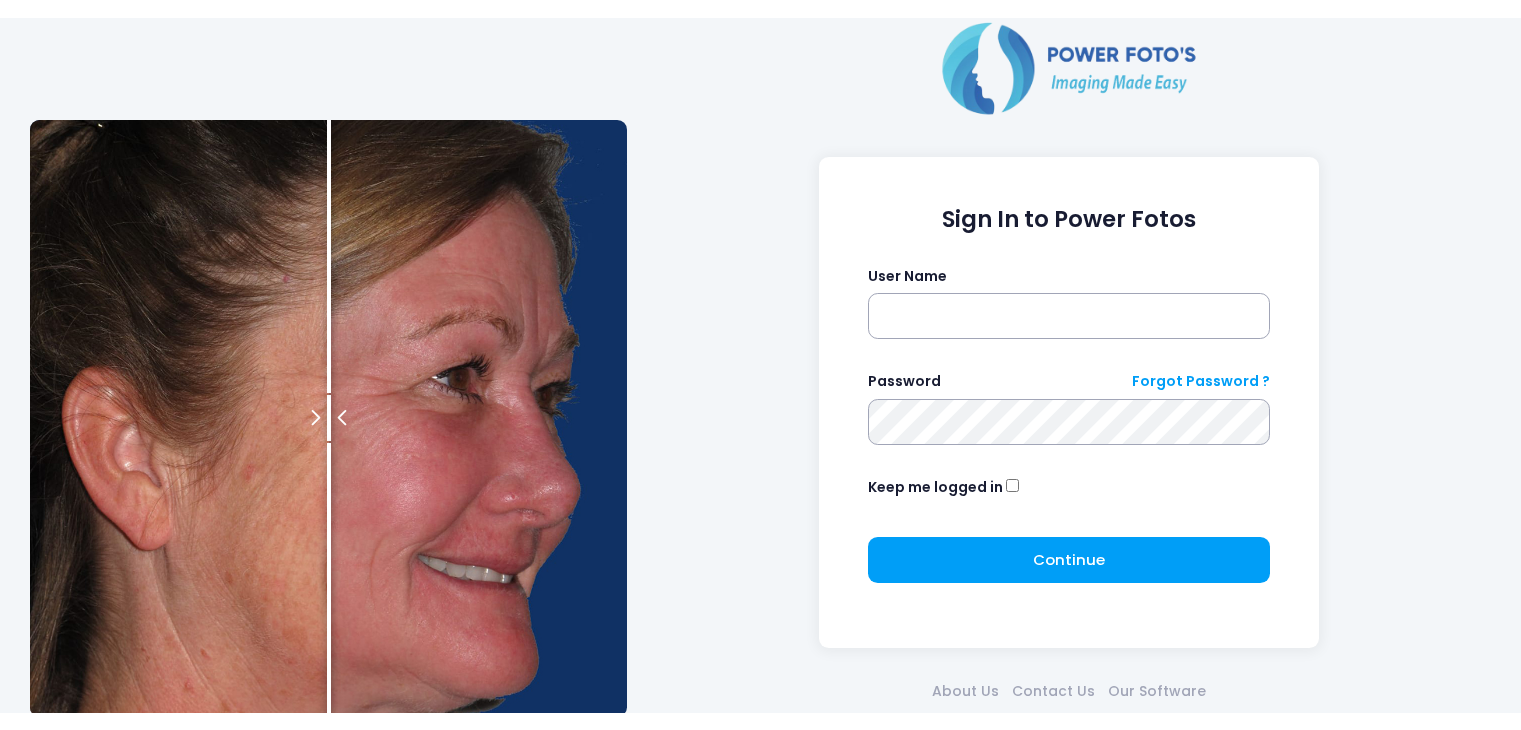 scroll, scrollTop: 0, scrollLeft: 0, axis: both 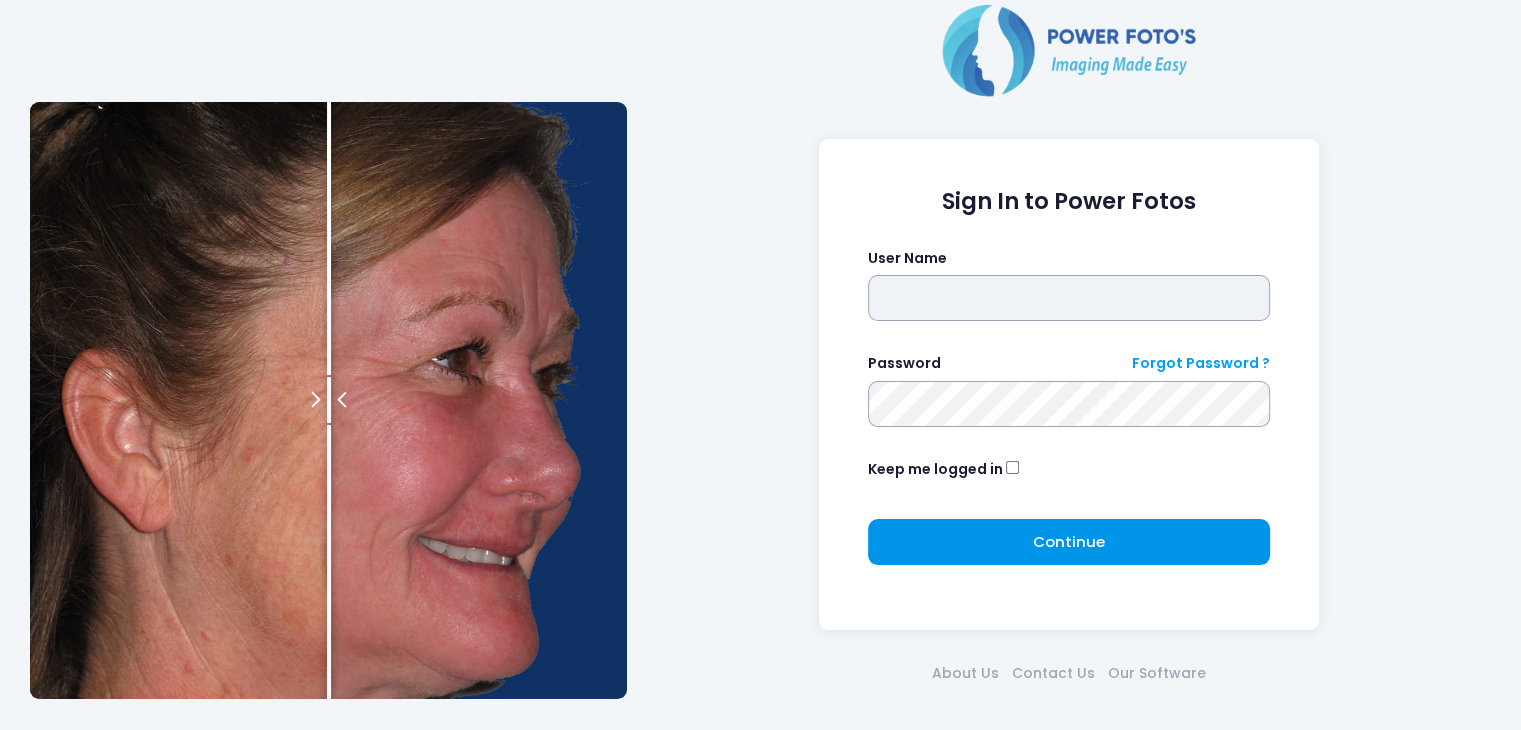 type on "*****" 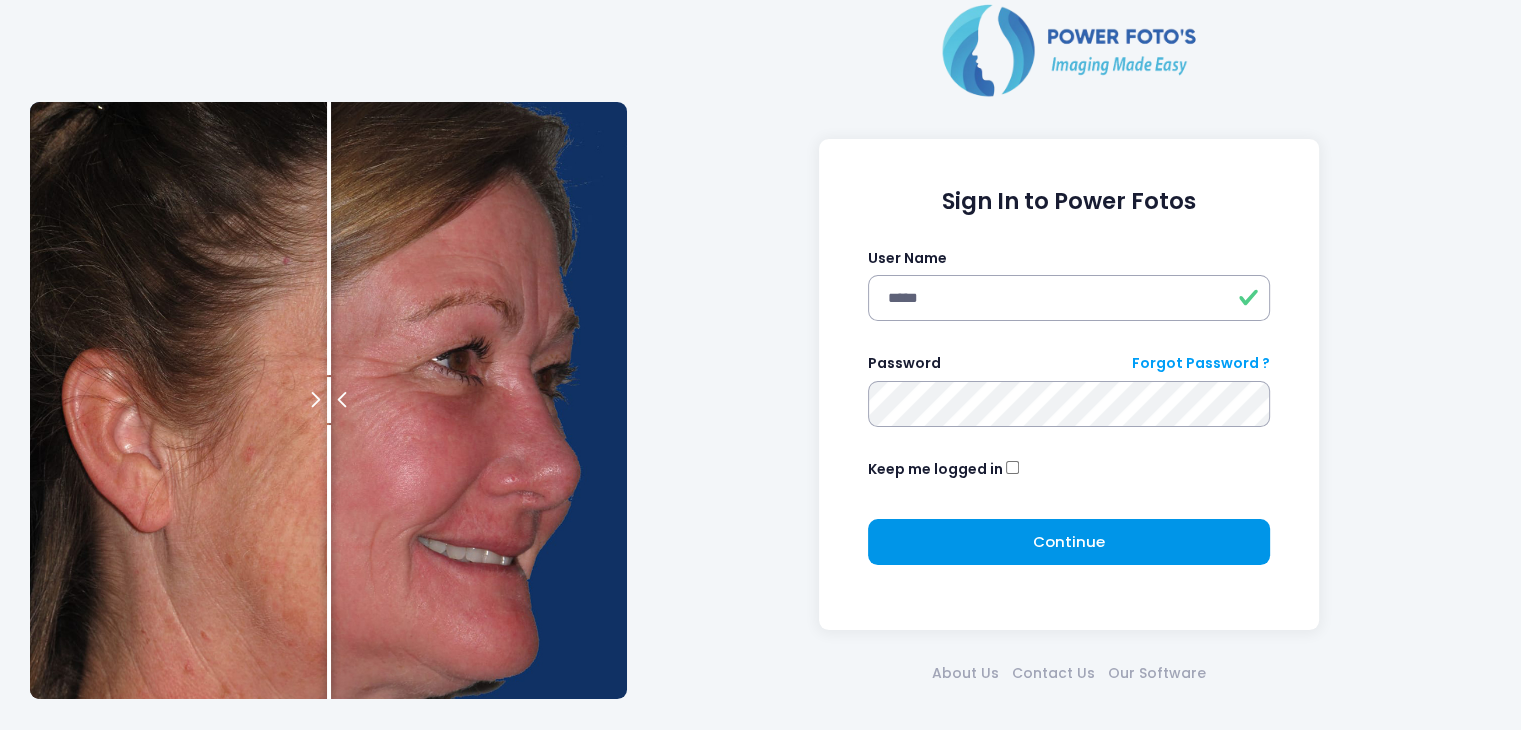 click on "Continue
Please wait..." at bounding box center (1069, 542) 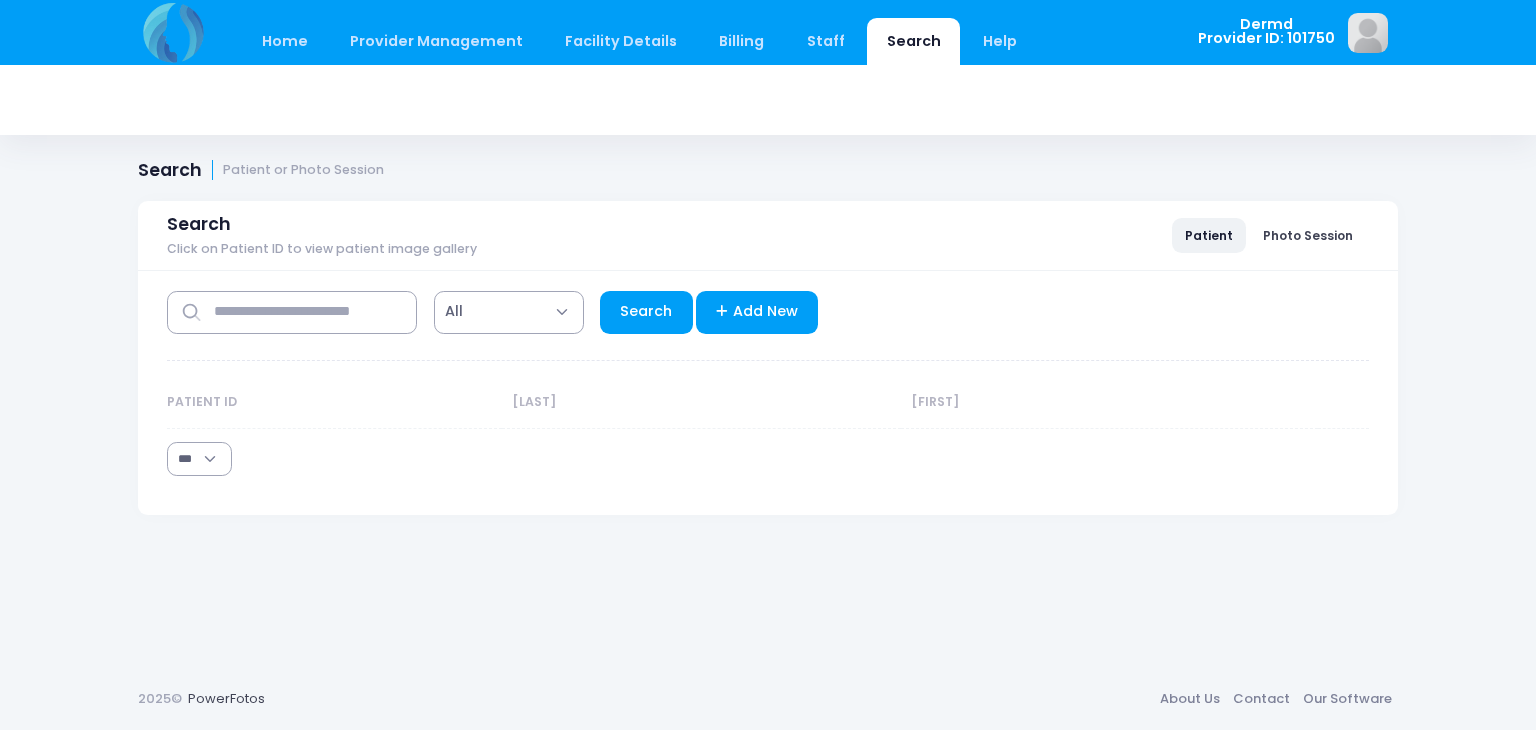 select on "***" 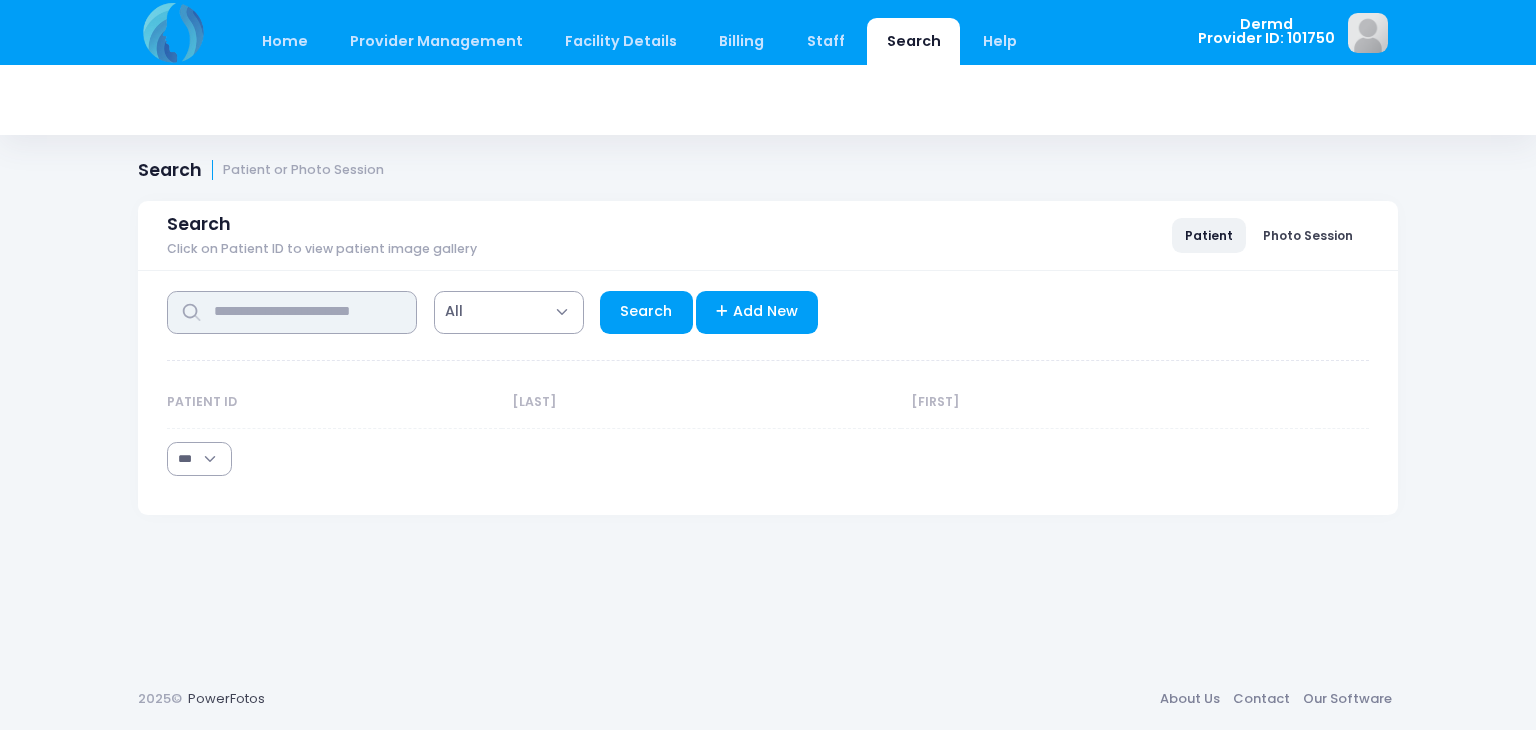 click at bounding box center [292, 312] 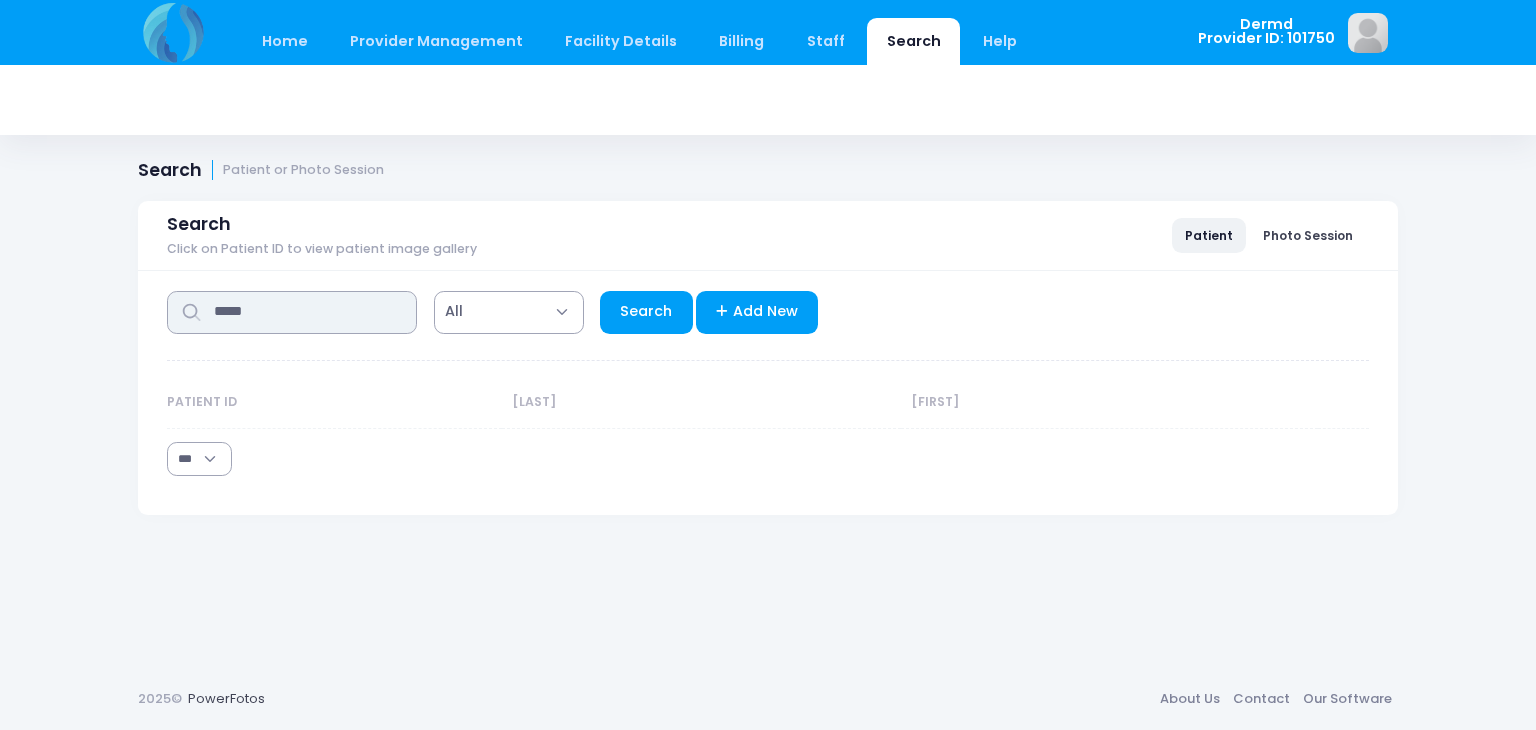 type on "*****" 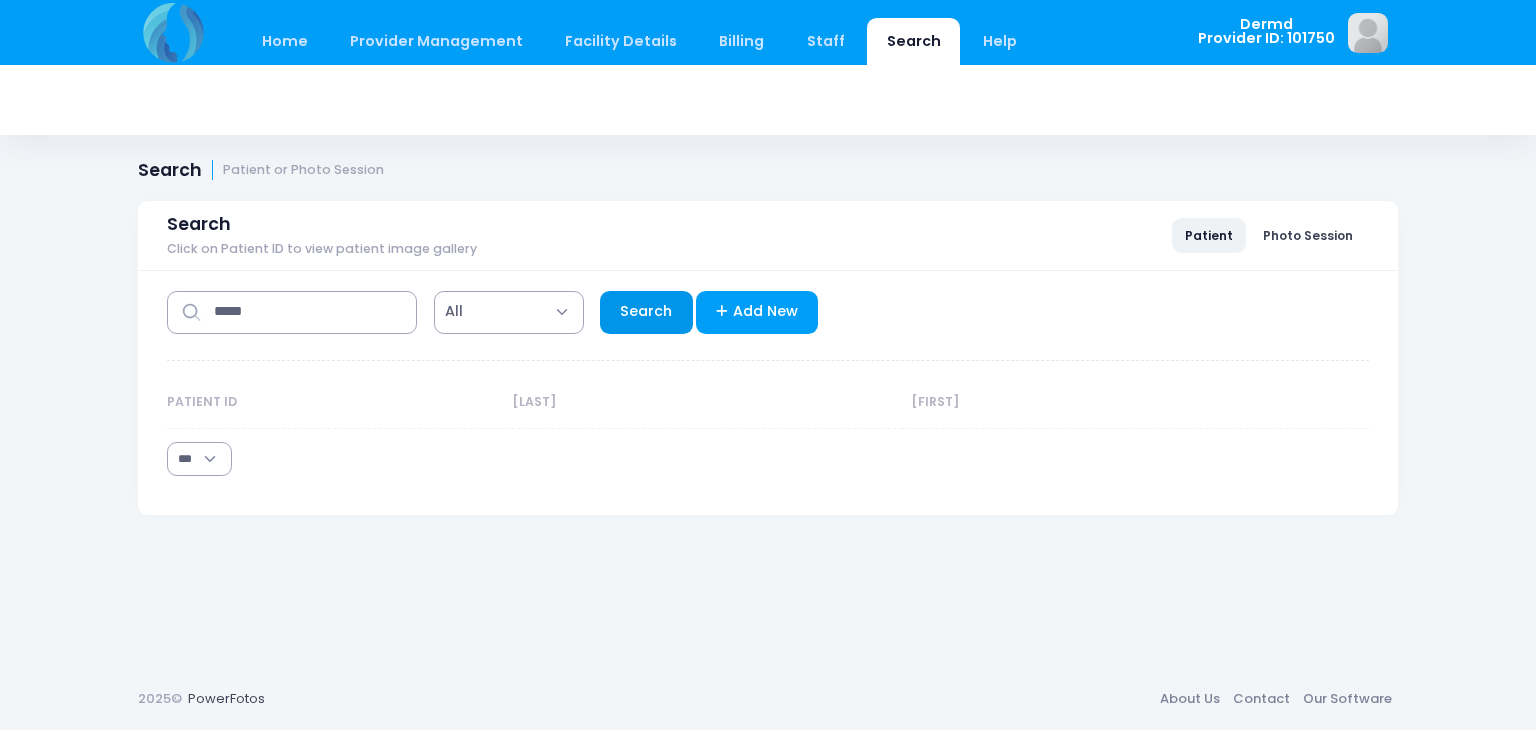click on "Search" at bounding box center [646, 312] 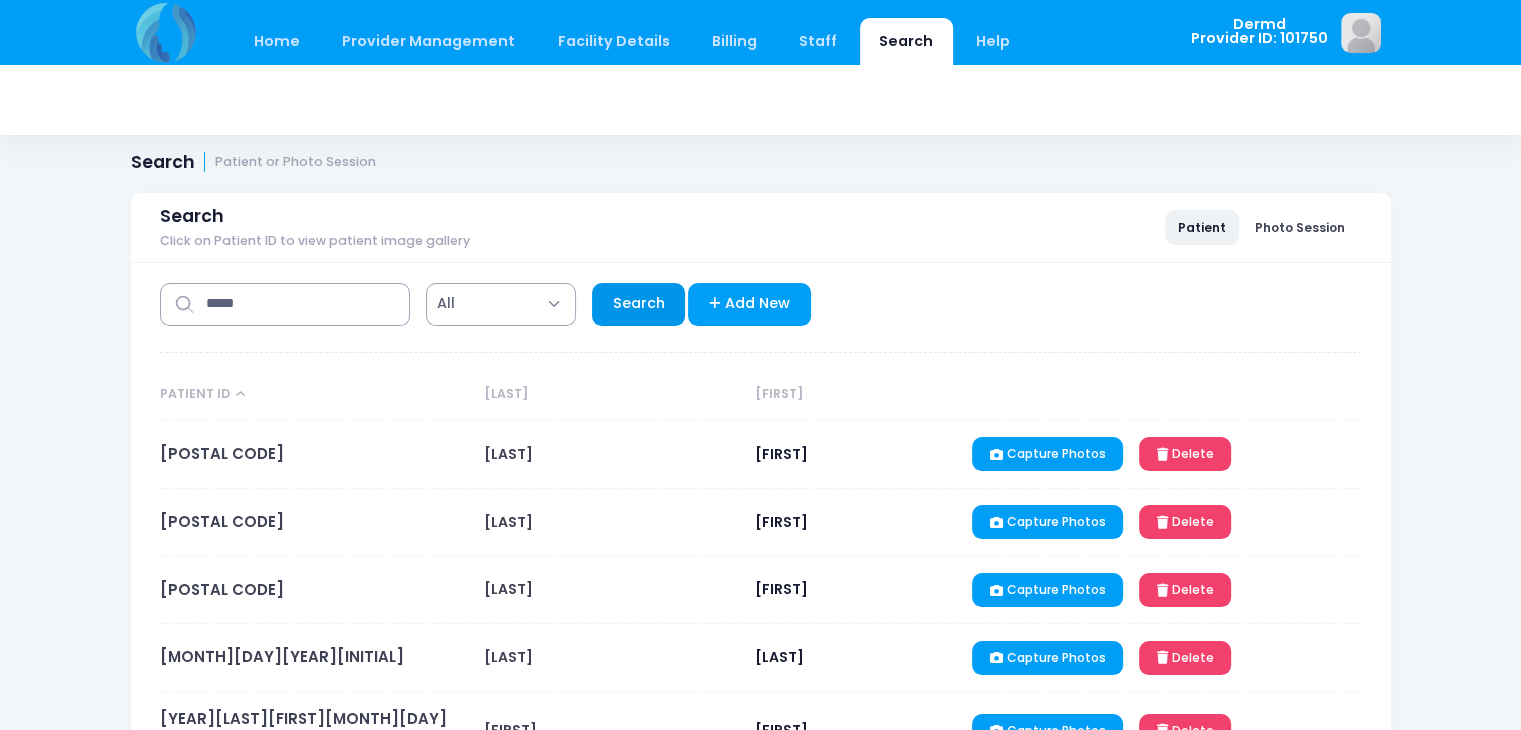 scroll, scrollTop: 8, scrollLeft: 0, axis: vertical 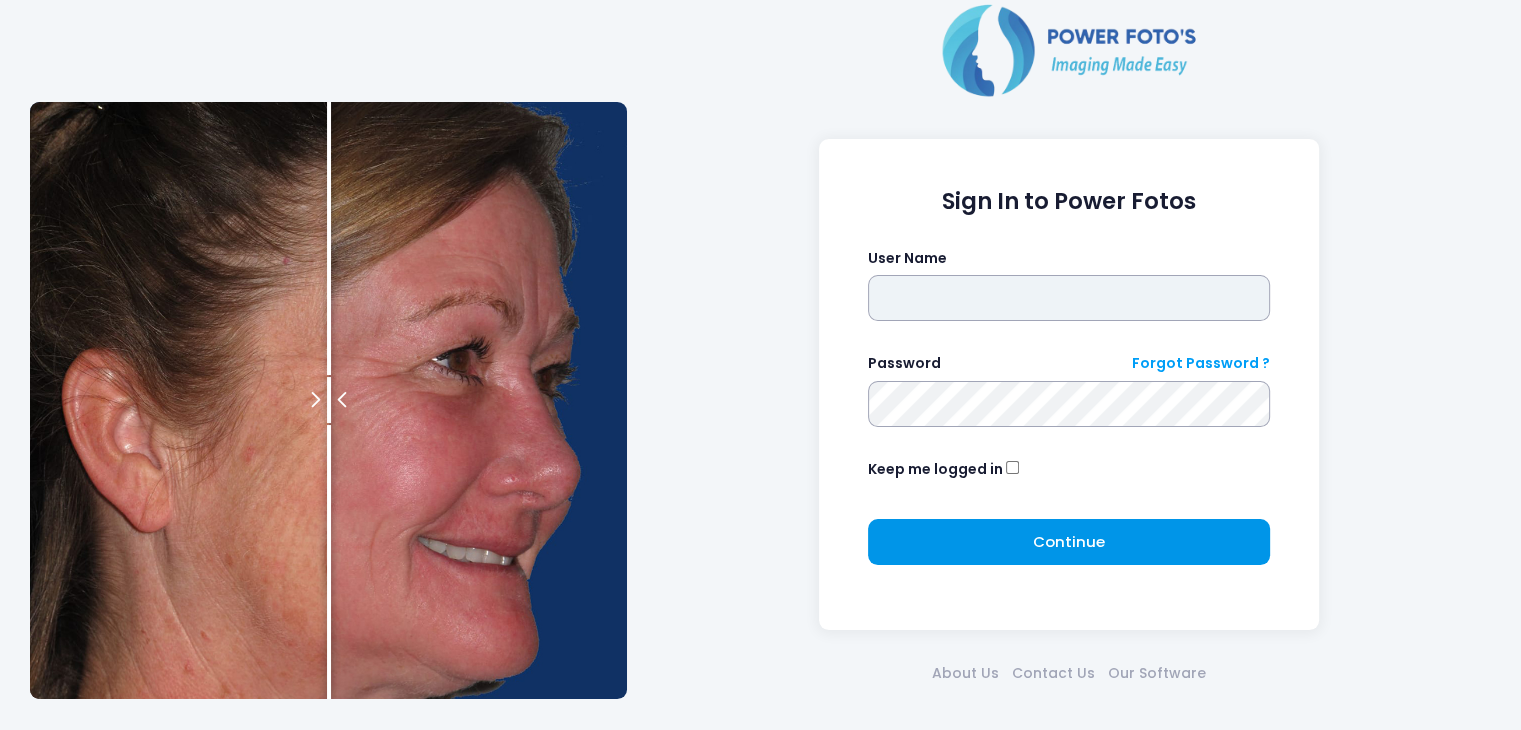 type on "*****" 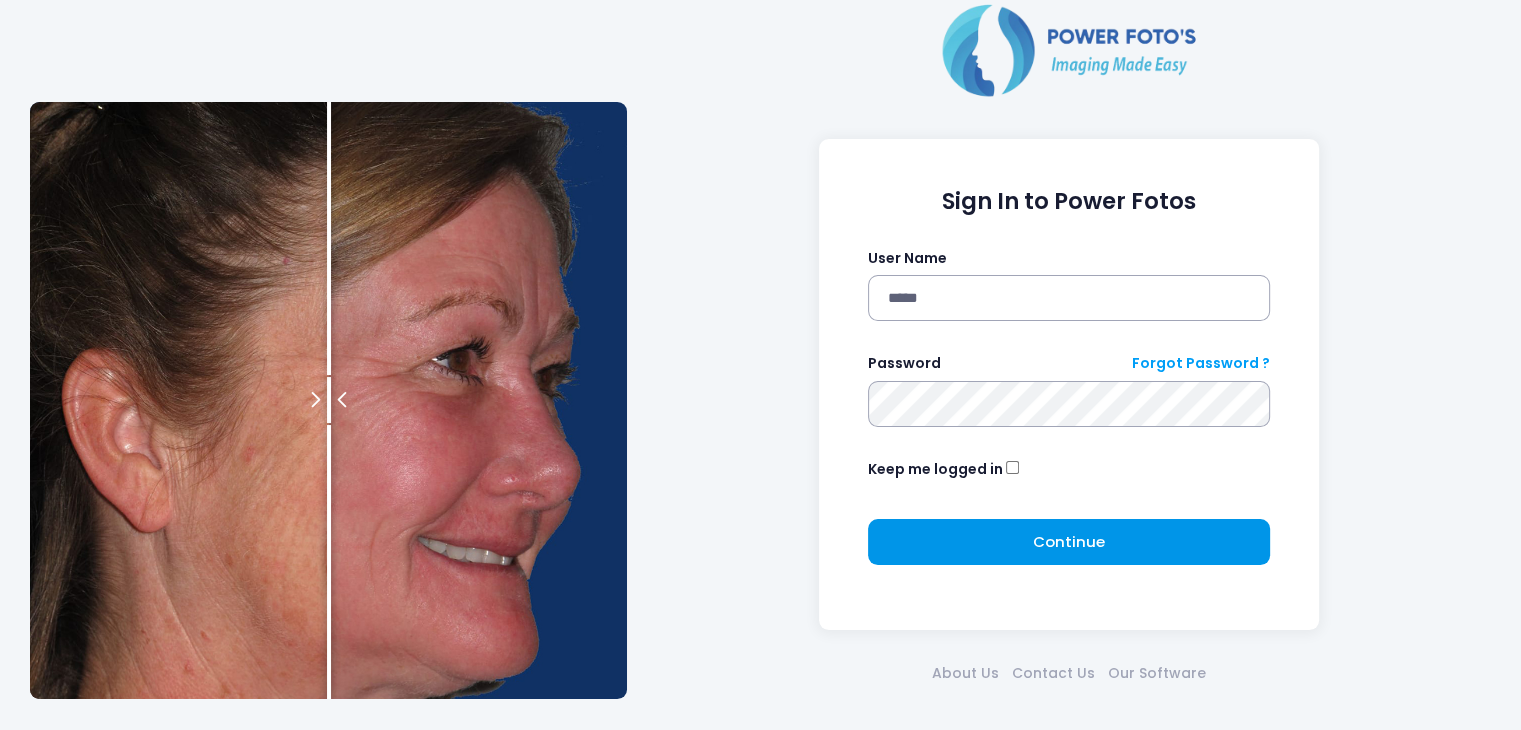 click on "Continue
Please wait..." at bounding box center (1069, 542) 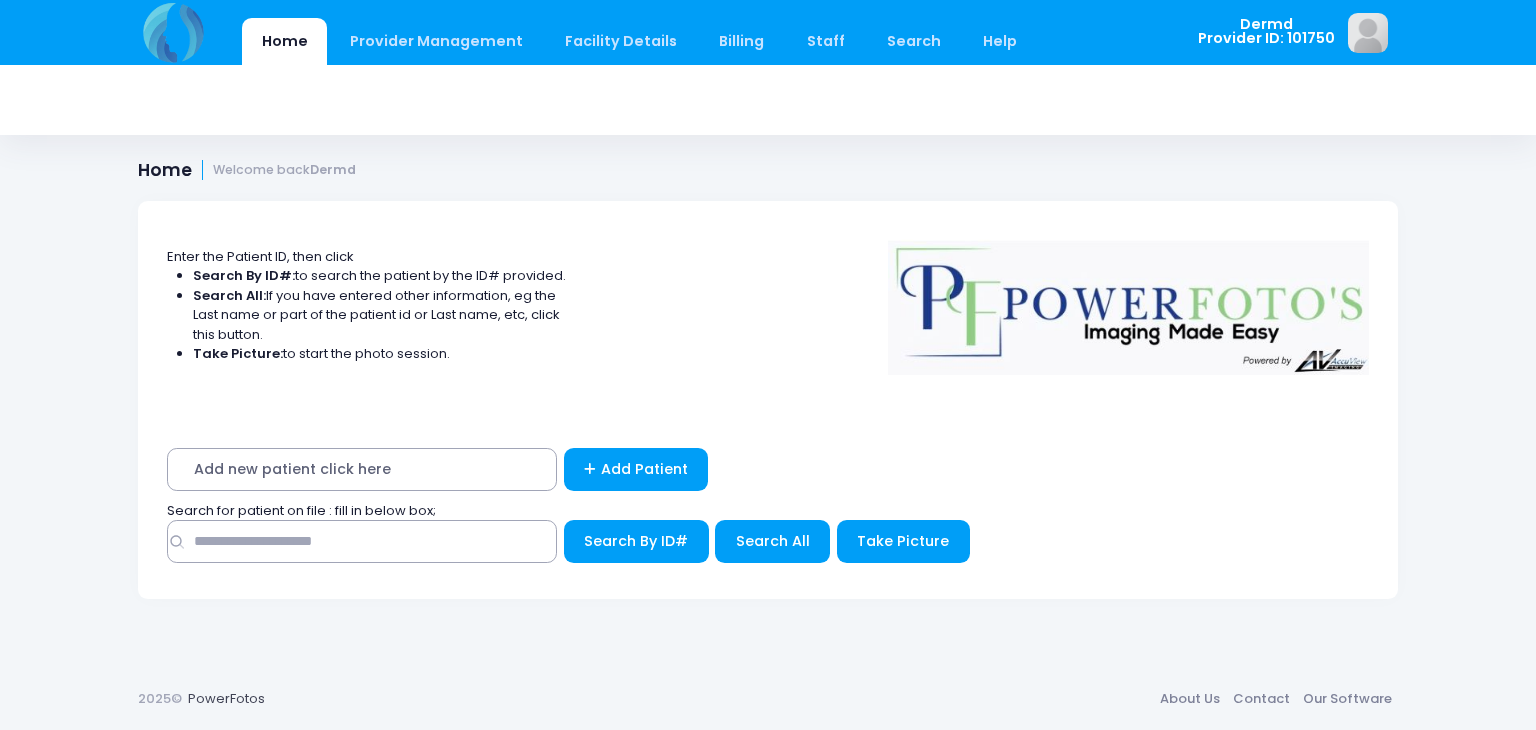 scroll, scrollTop: 0, scrollLeft: 0, axis: both 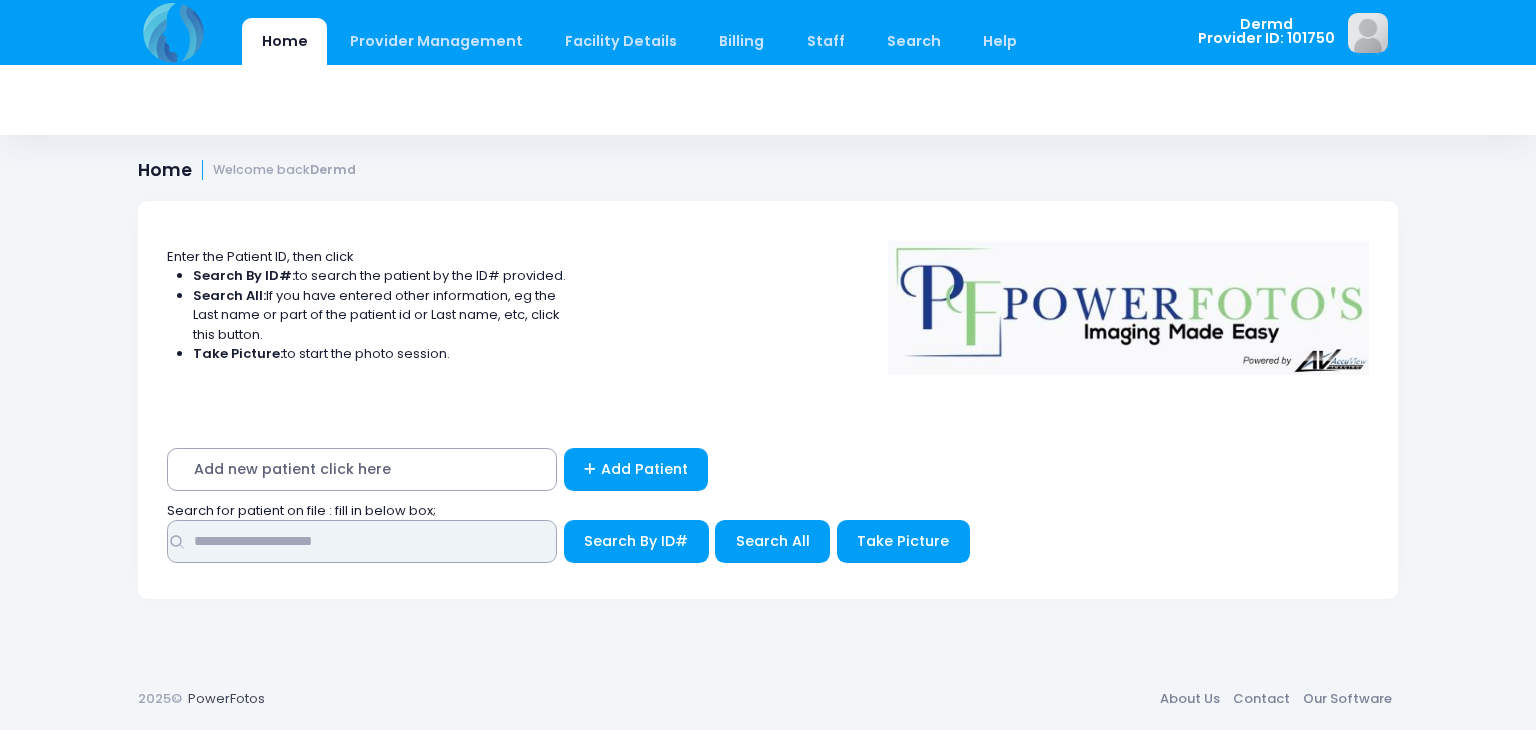 click at bounding box center (362, 541) 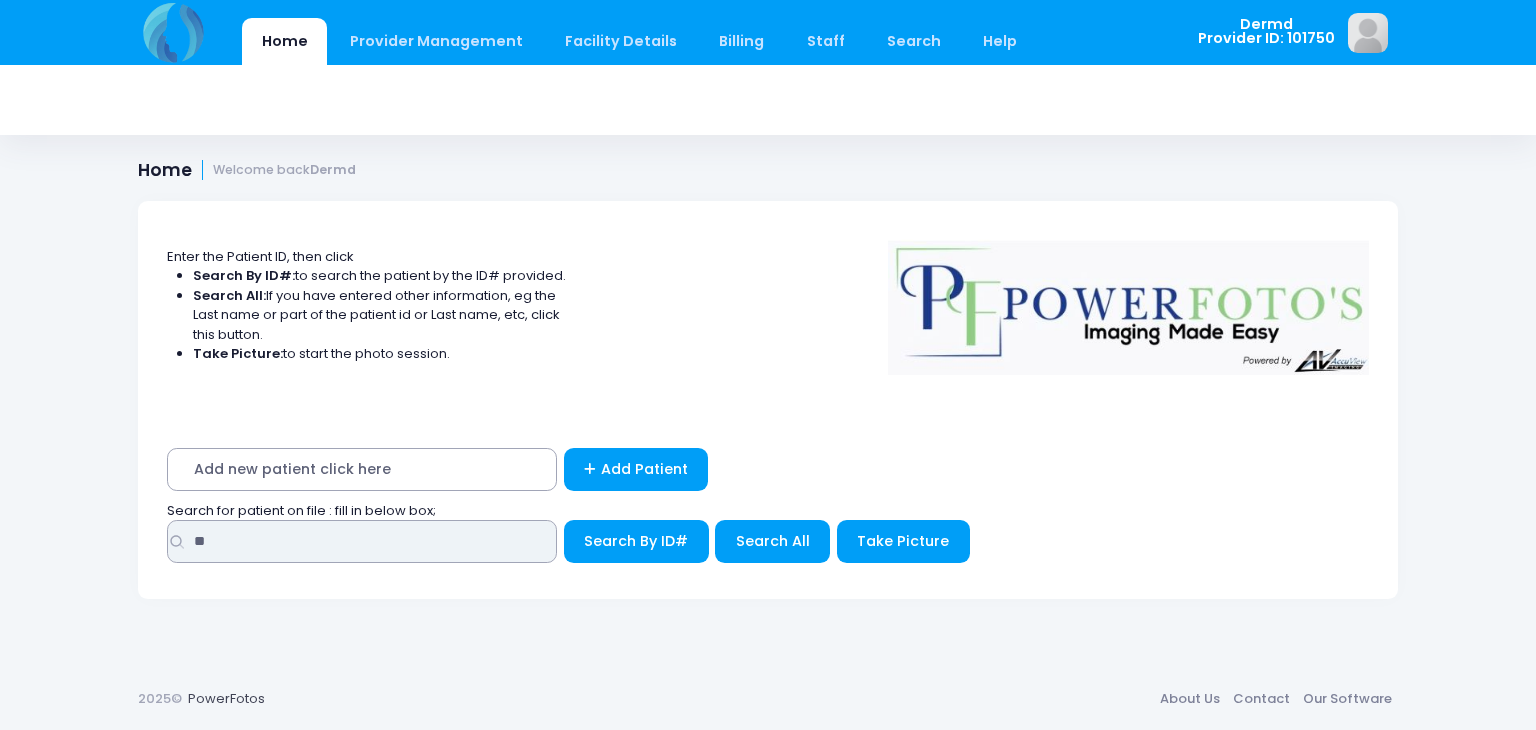 type on "*****" 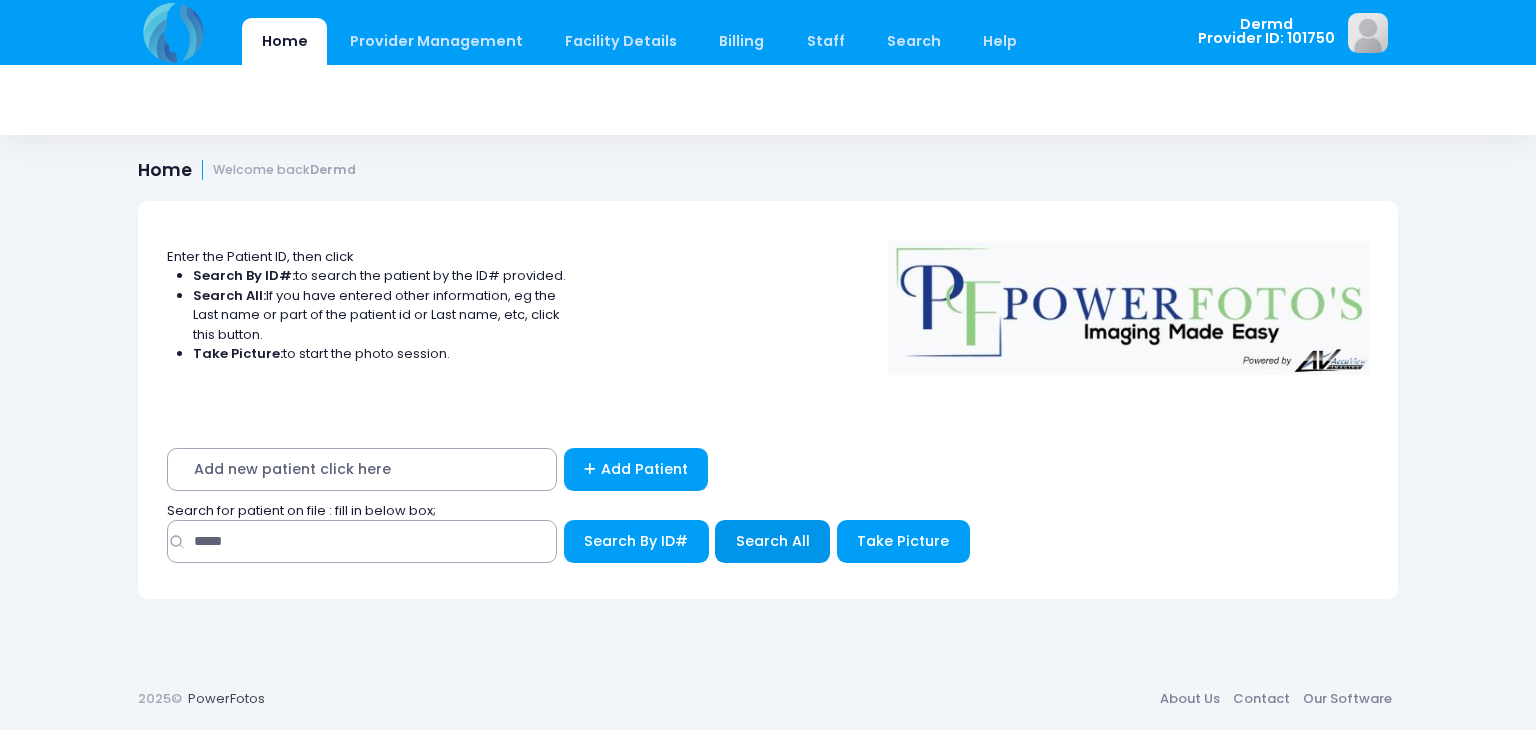 click on "Search All" at bounding box center [773, 541] 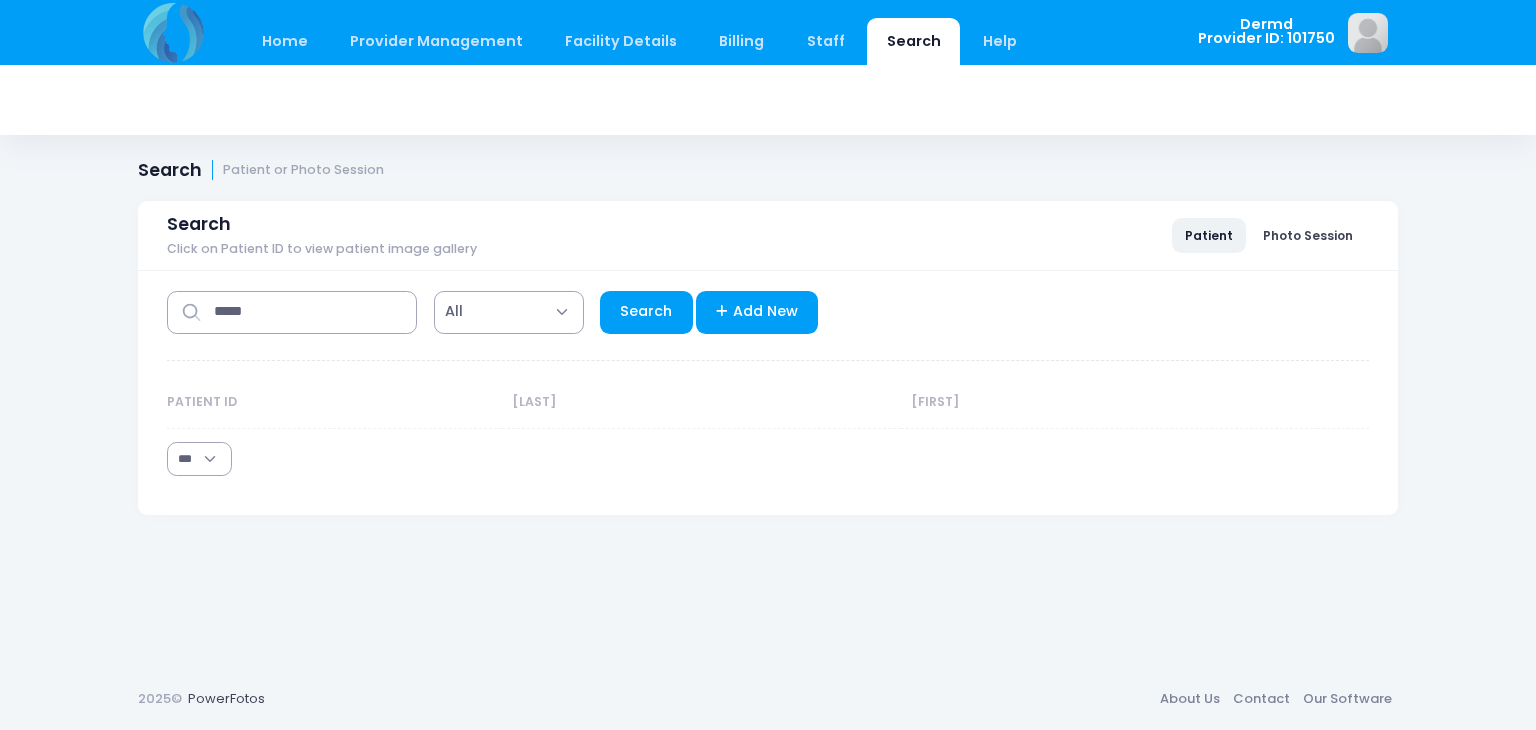 select on "***" 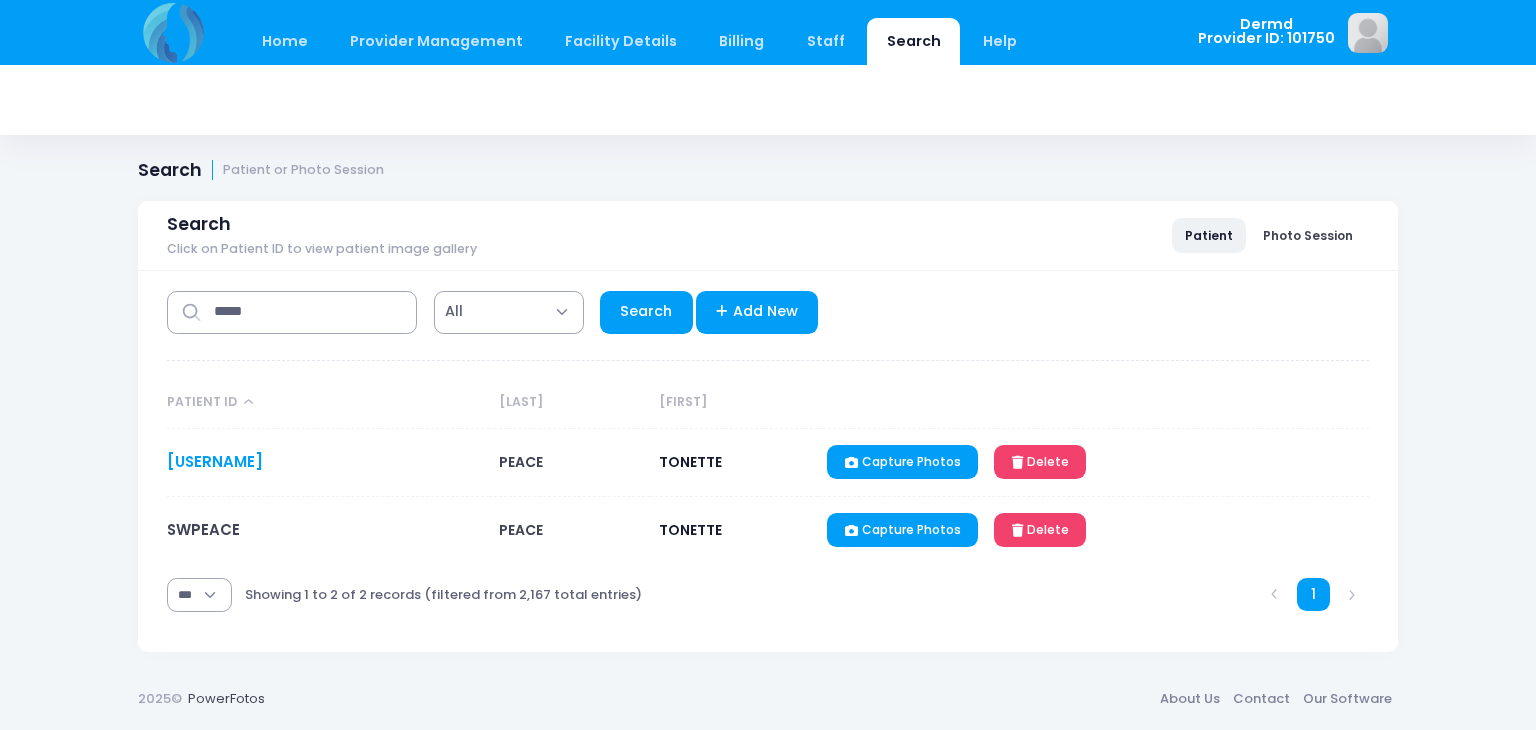 click on "[LAST][FIRST][MONTH][DAY][YEAR]" at bounding box center (215, 461) 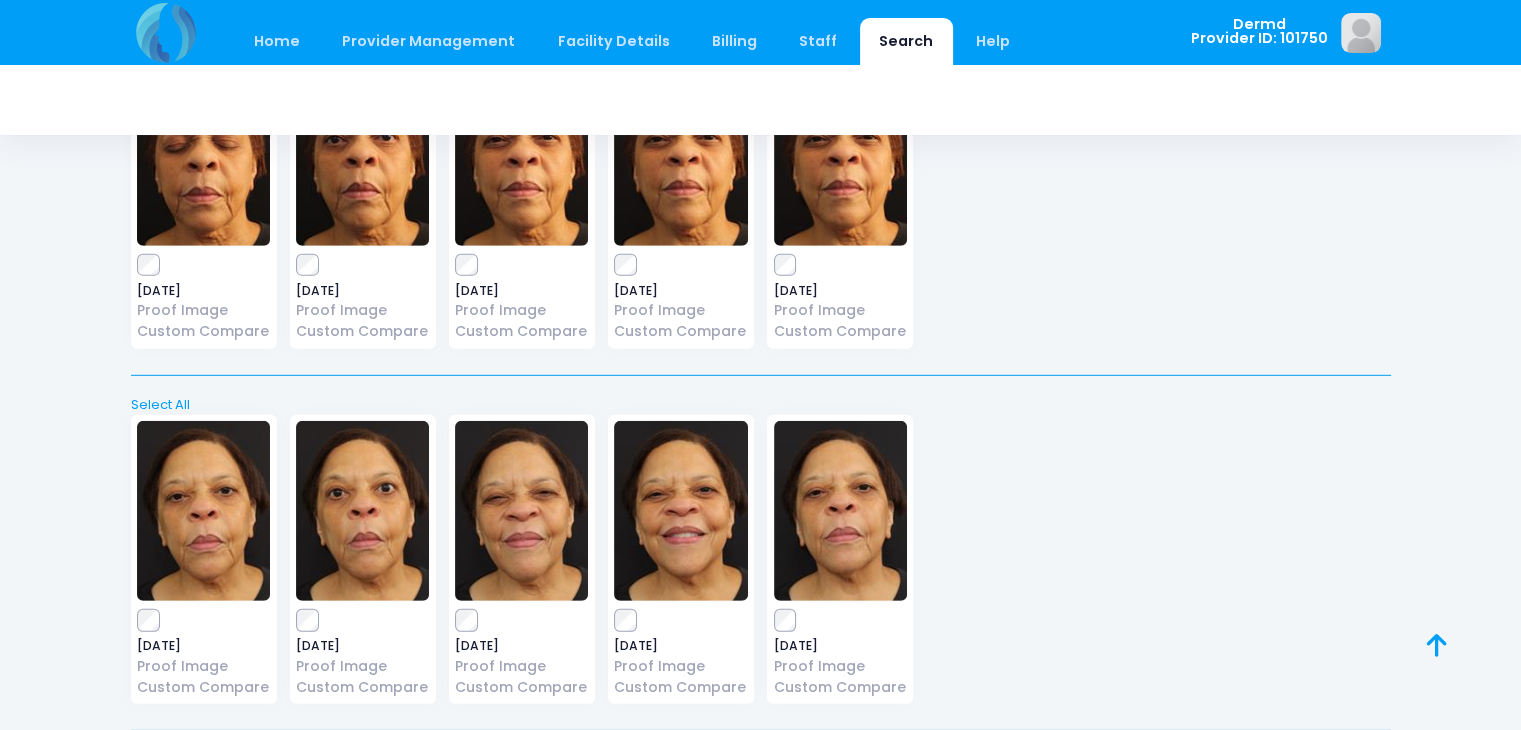 scroll, scrollTop: 5976, scrollLeft: 0, axis: vertical 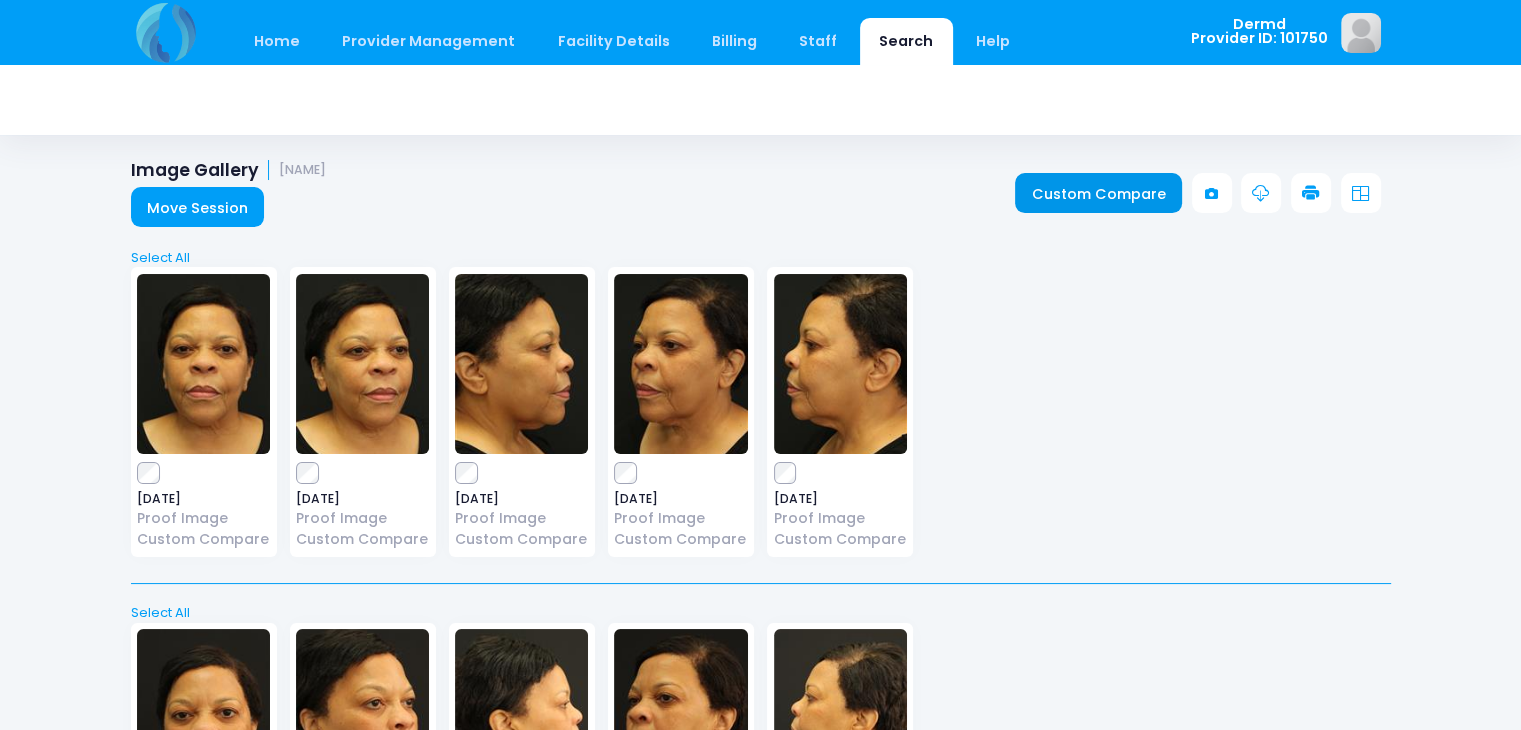 click on "Custom Compare" at bounding box center [1098, 193] 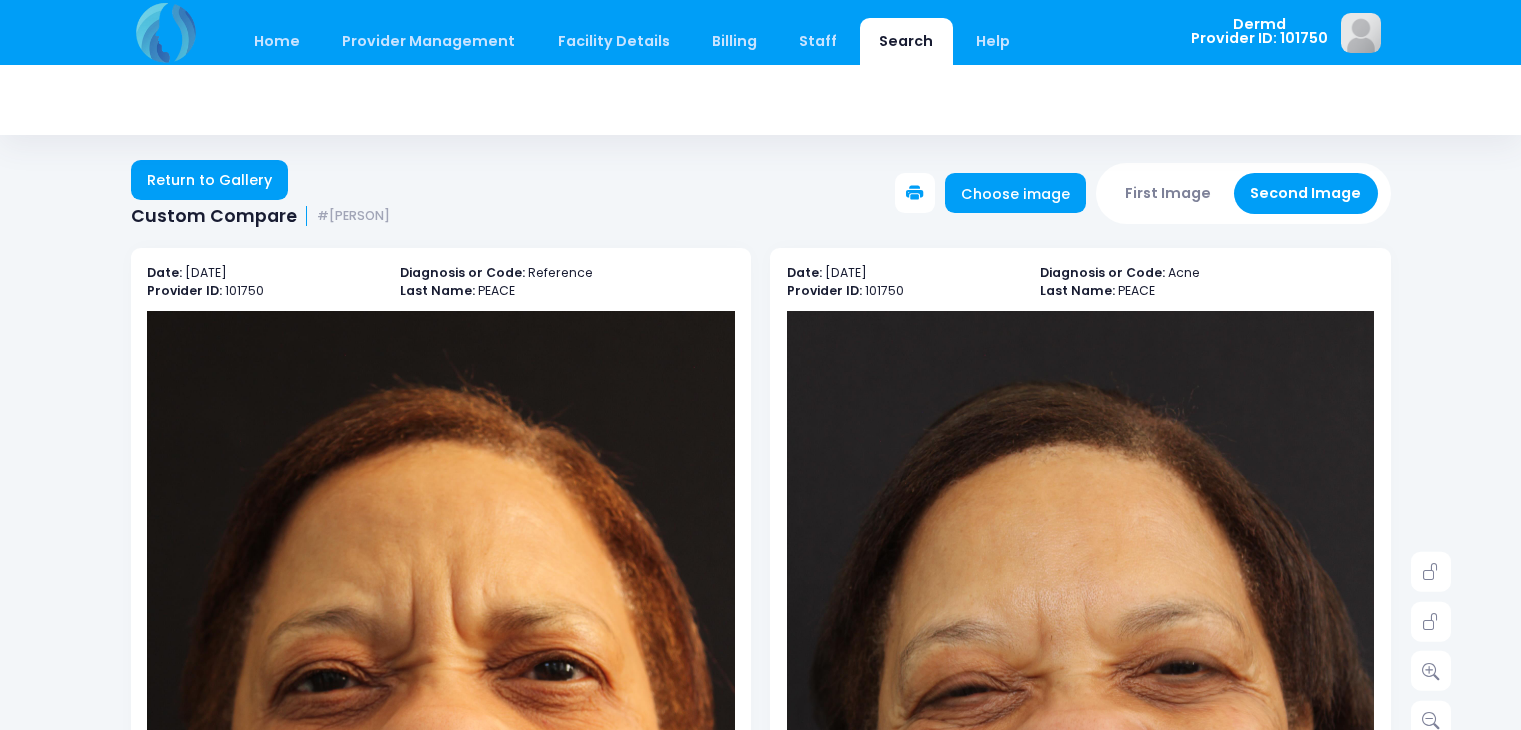 scroll, scrollTop: 0, scrollLeft: 0, axis: both 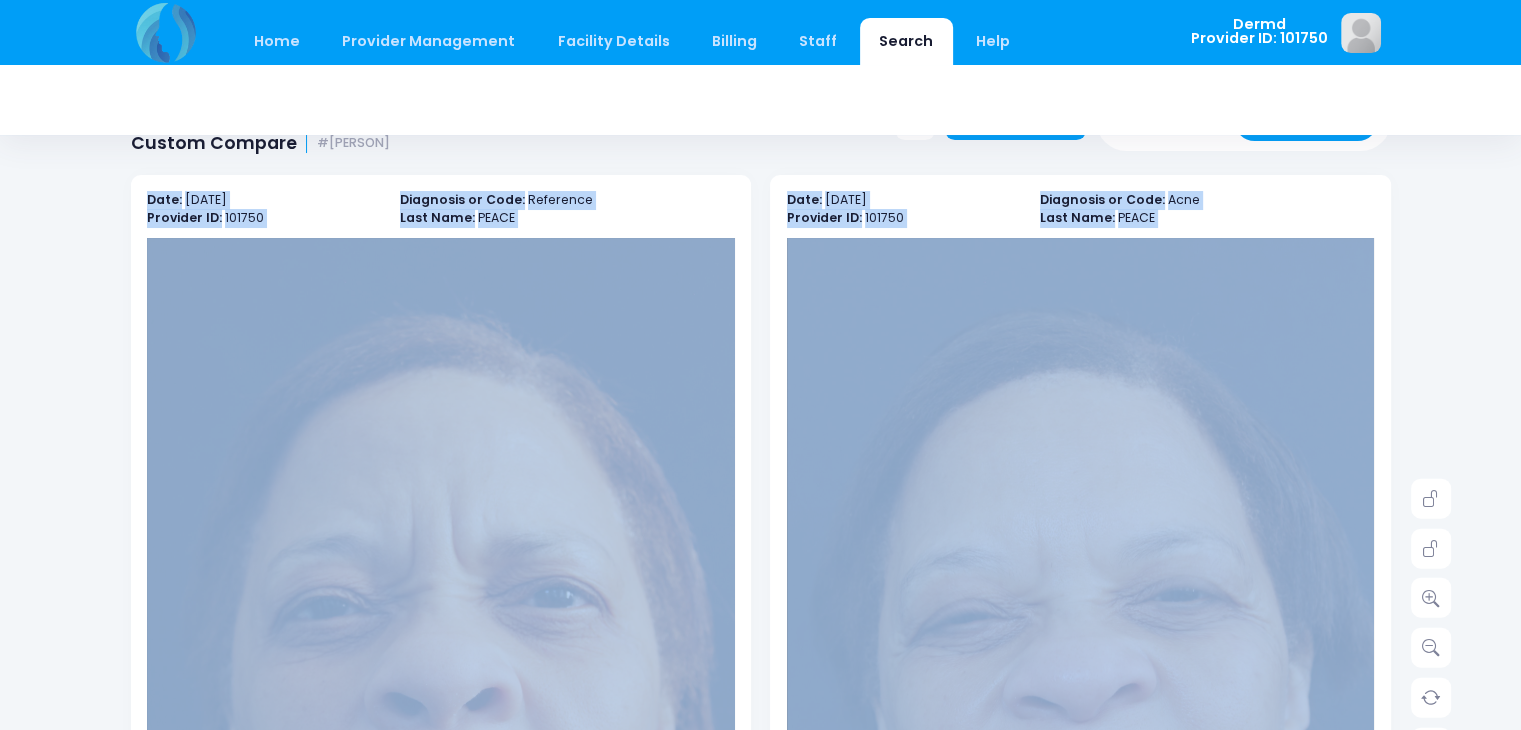 drag, startPoint x: 1514, startPoint y: 277, endPoint x: 1528, endPoint y: 213, distance: 65.51336 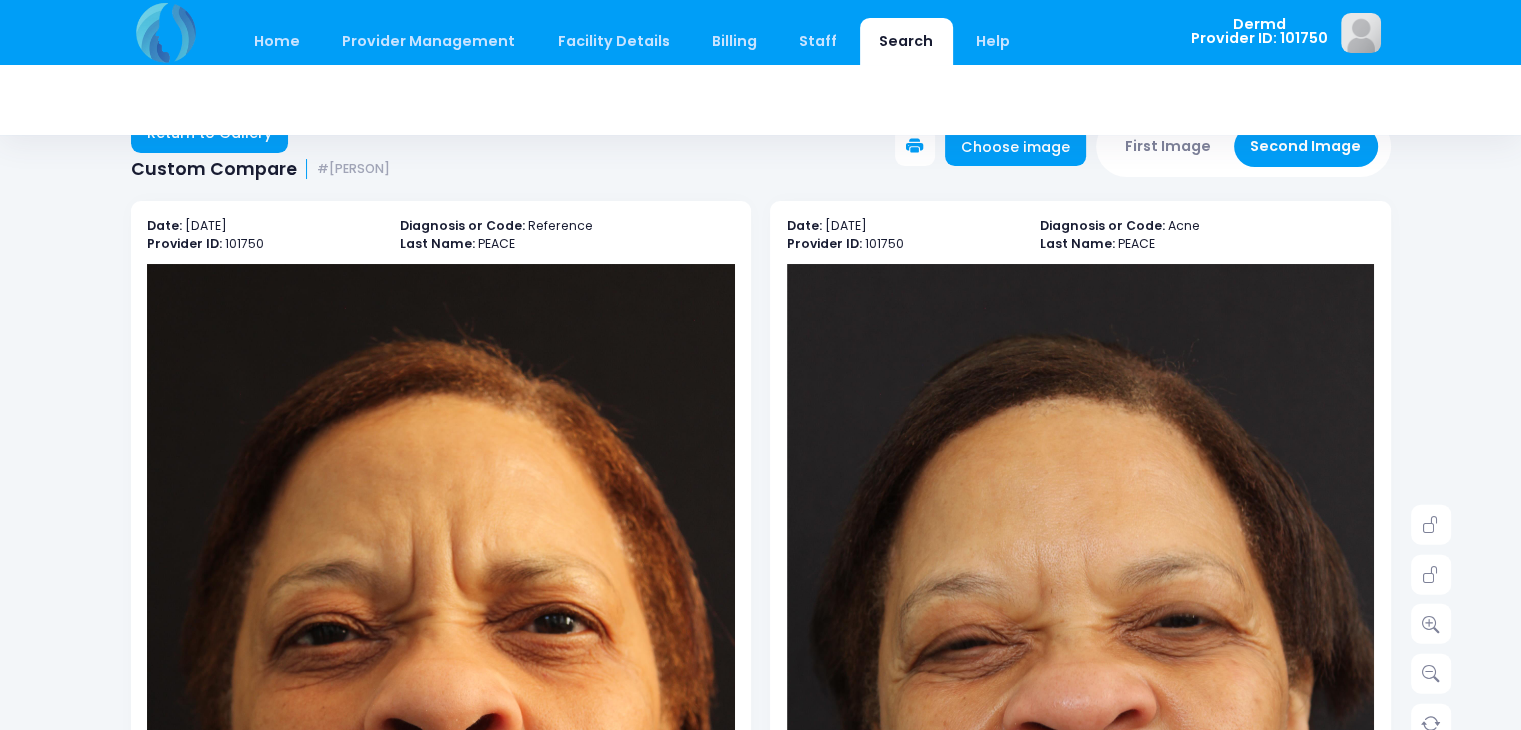 scroll, scrollTop: 0, scrollLeft: 0, axis: both 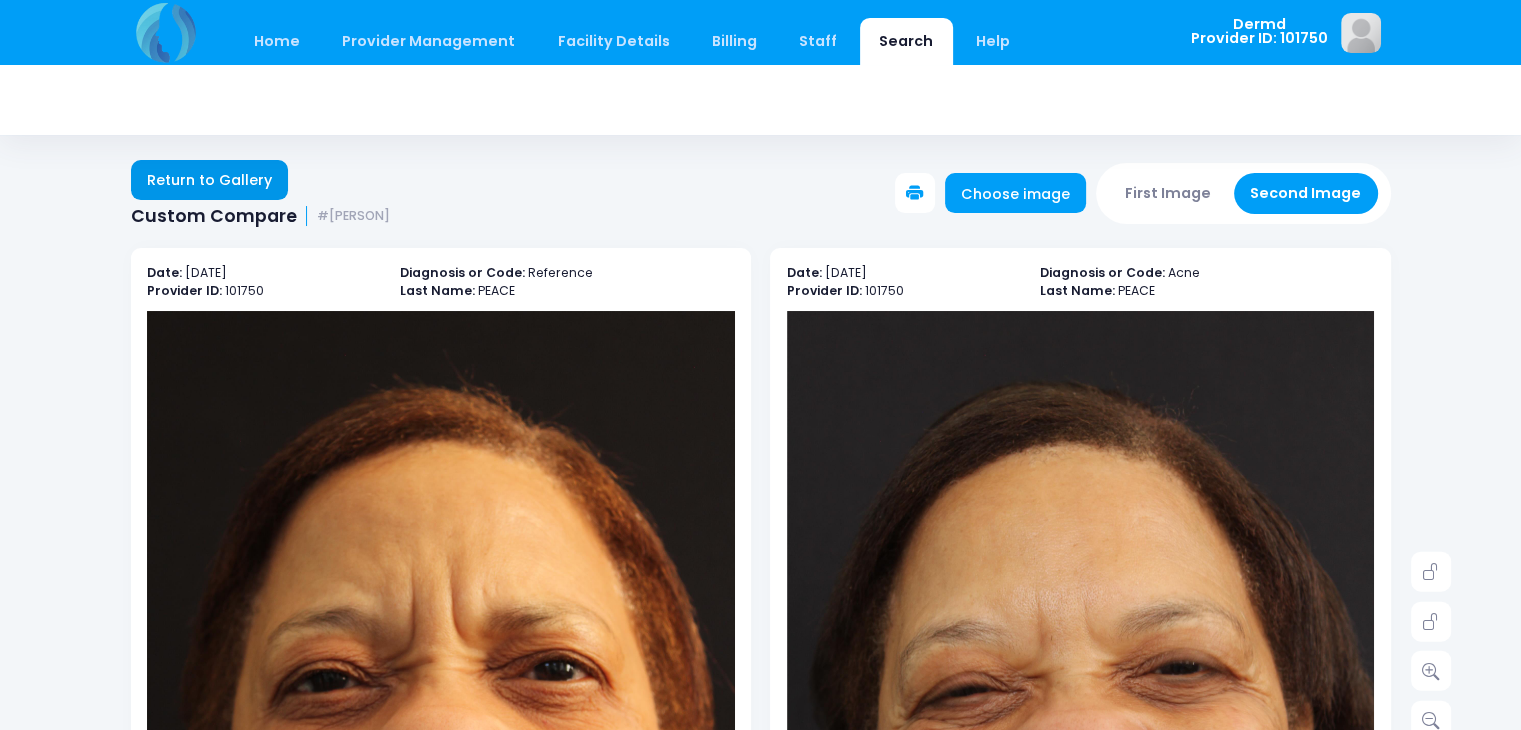 click on "Return to Gallery" at bounding box center [210, 180] 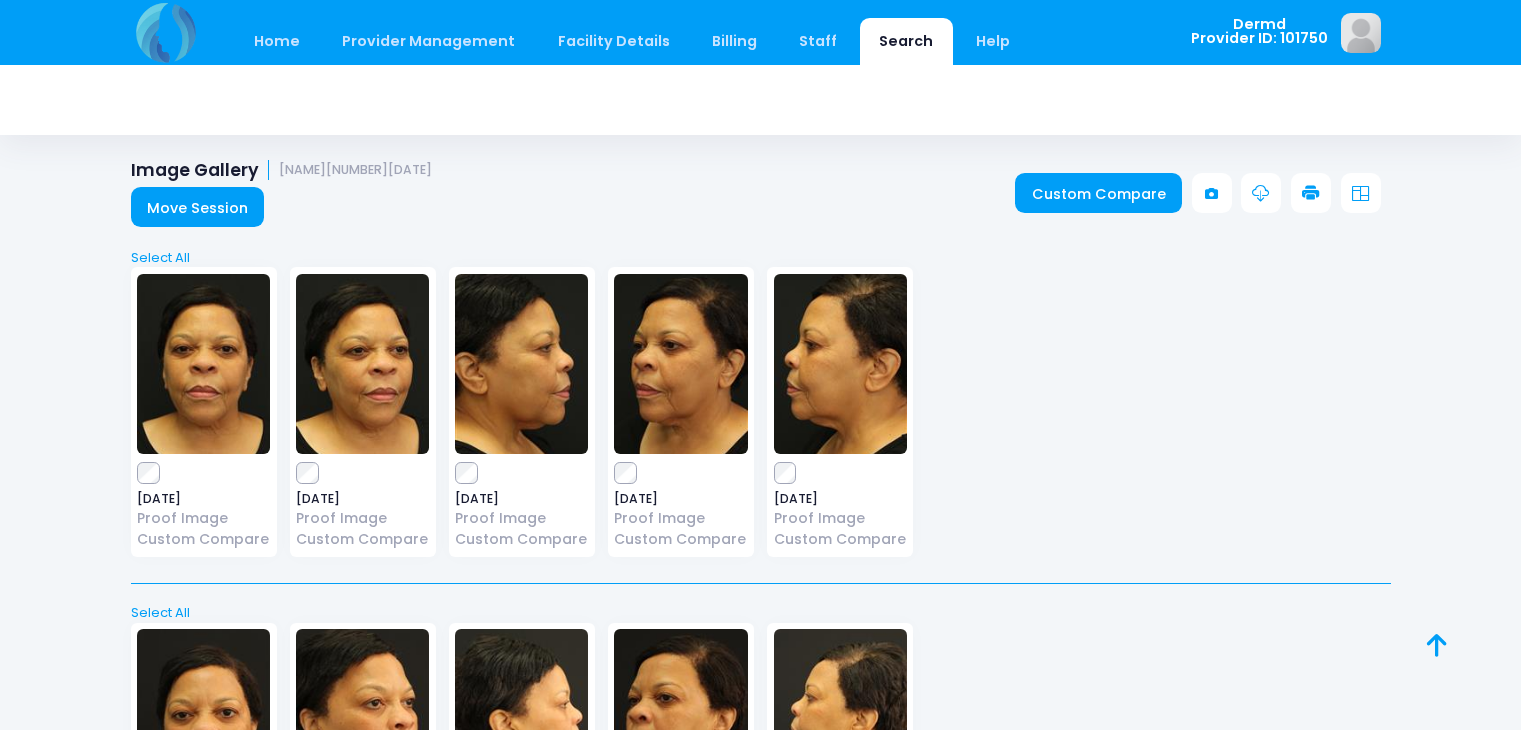 scroll, scrollTop: 0, scrollLeft: 0, axis: both 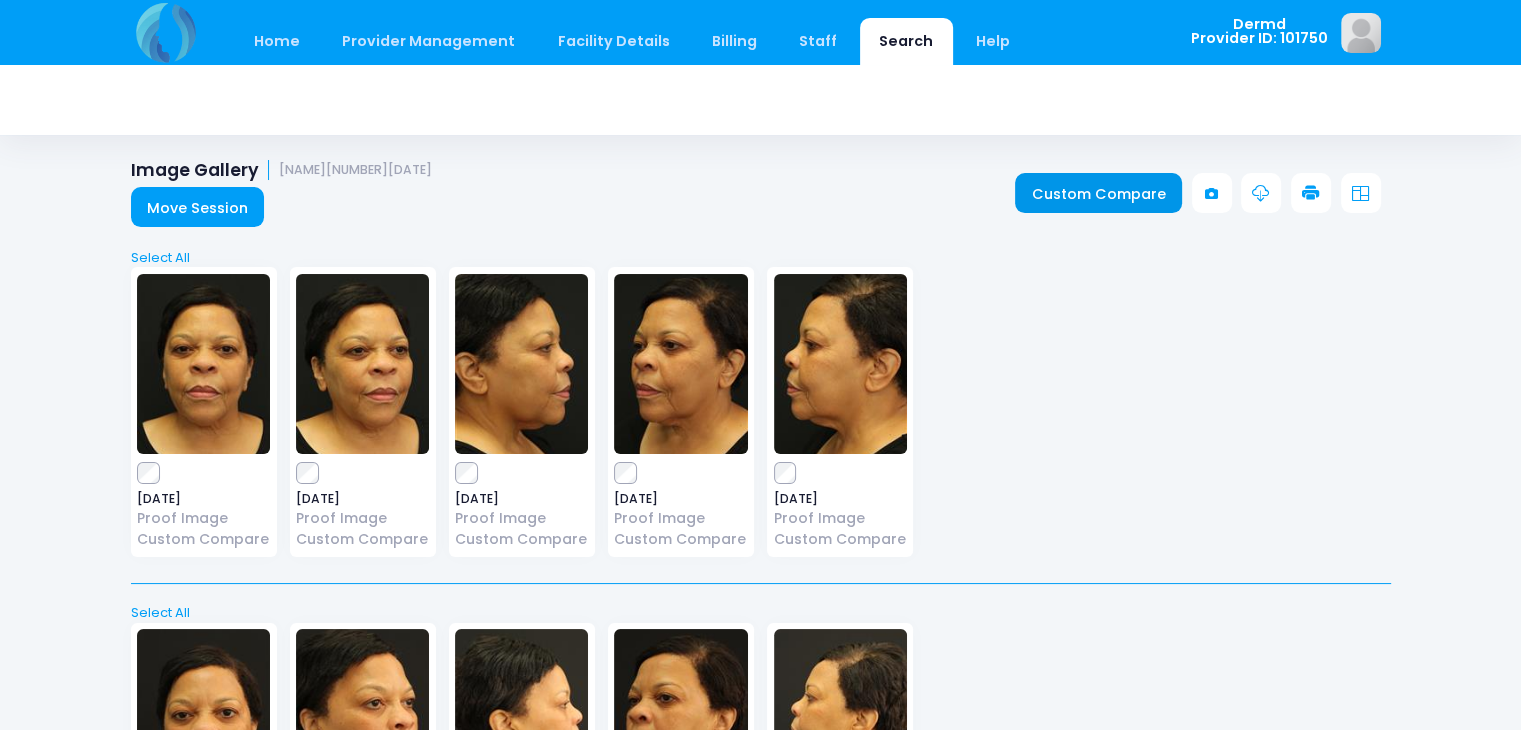 click on "Custom Compare" at bounding box center (1098, 193) 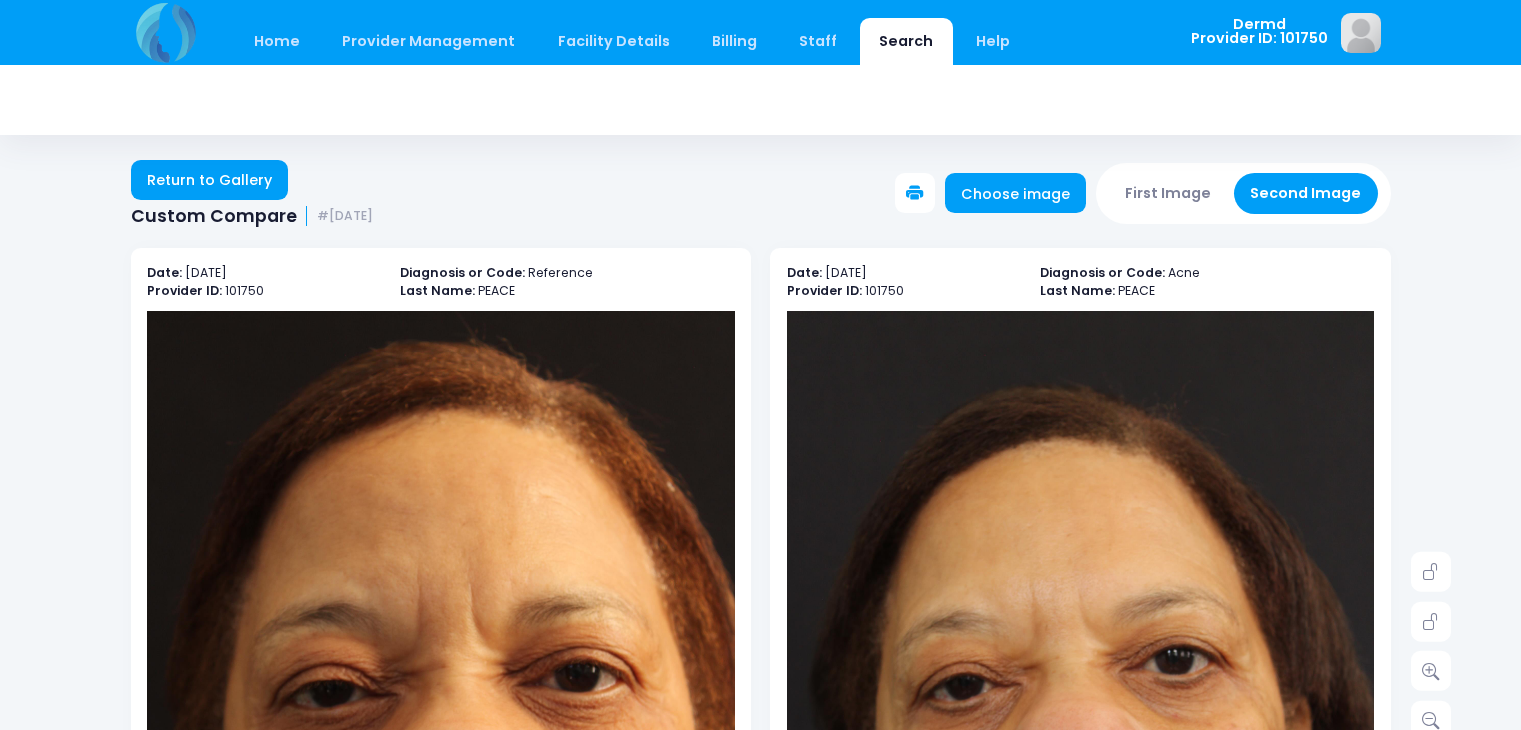 scroll, scrollTop: 0, scrollLeft: 0, axis: both 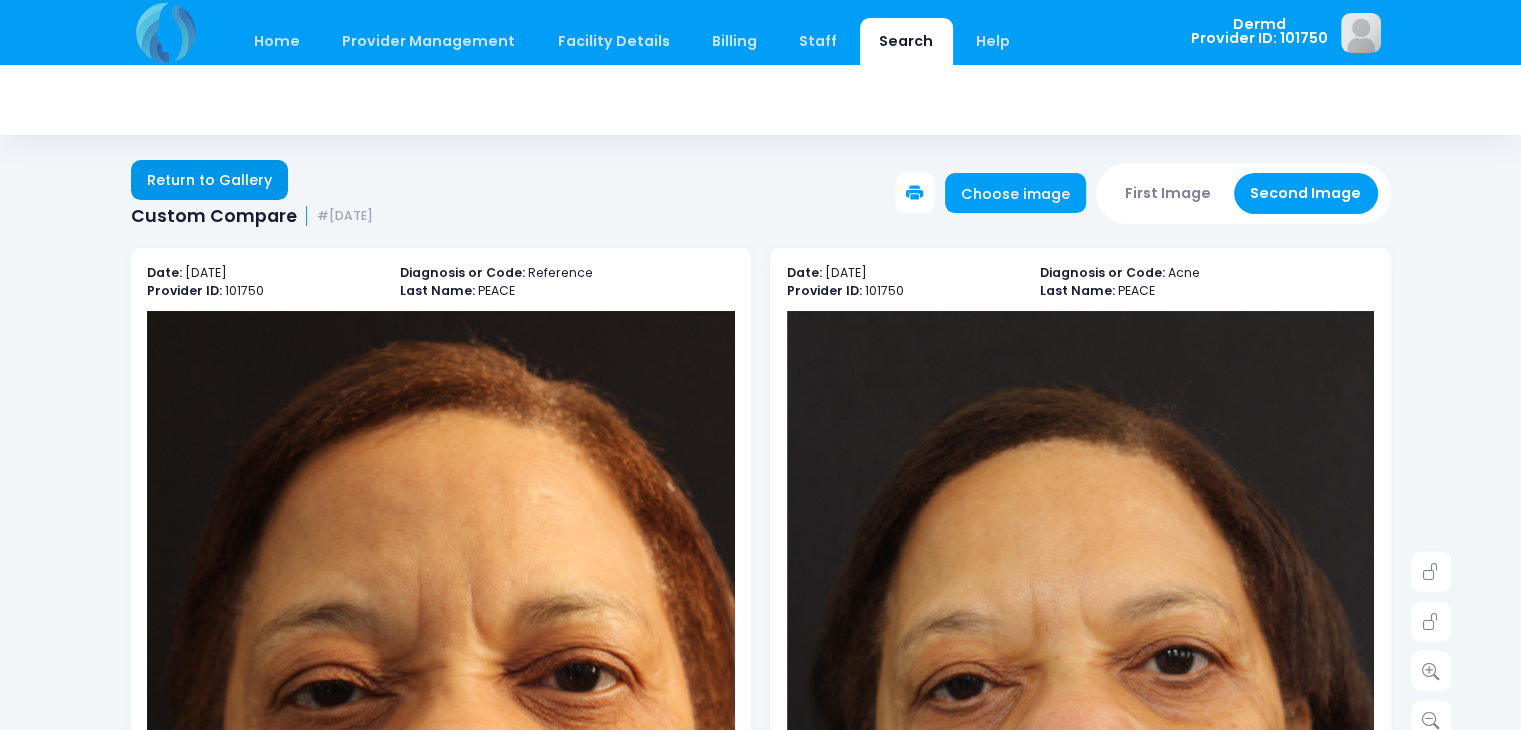 click on "Return to Gallery" at bounding box center [210, 180] 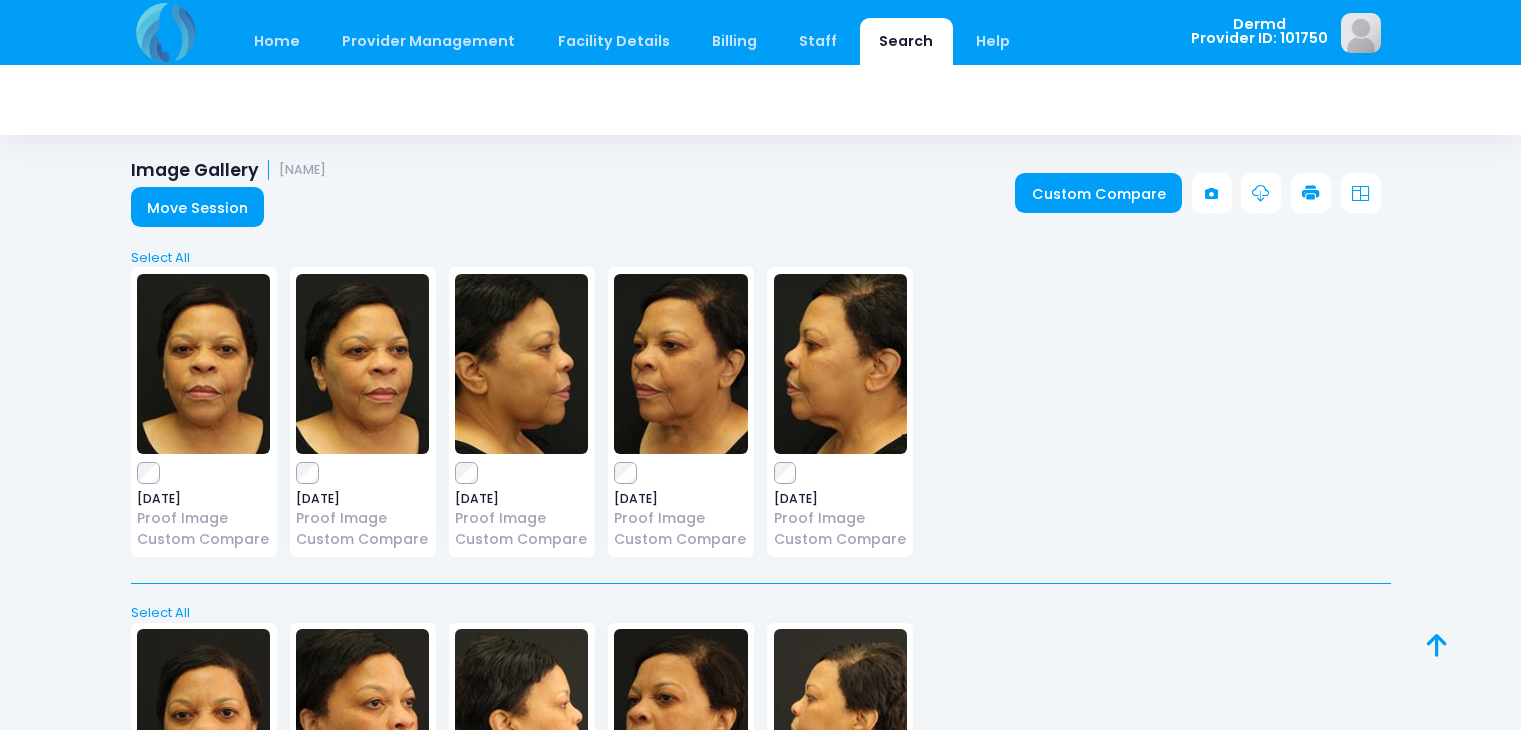 scroll, scrollTop: 0, scrollLeft: 0, axis: both 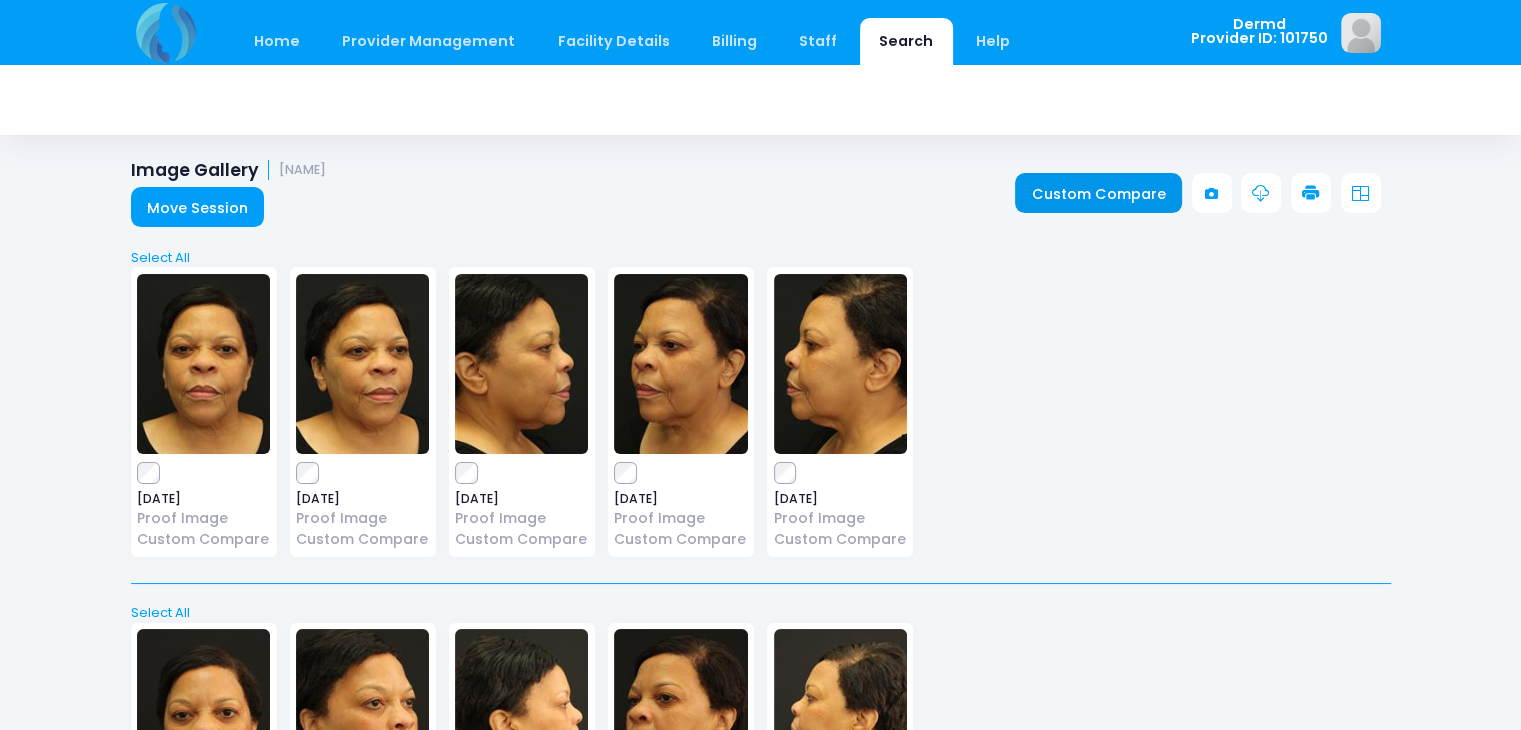 click on "Custom Compare" at bounding box center [1098, 193] 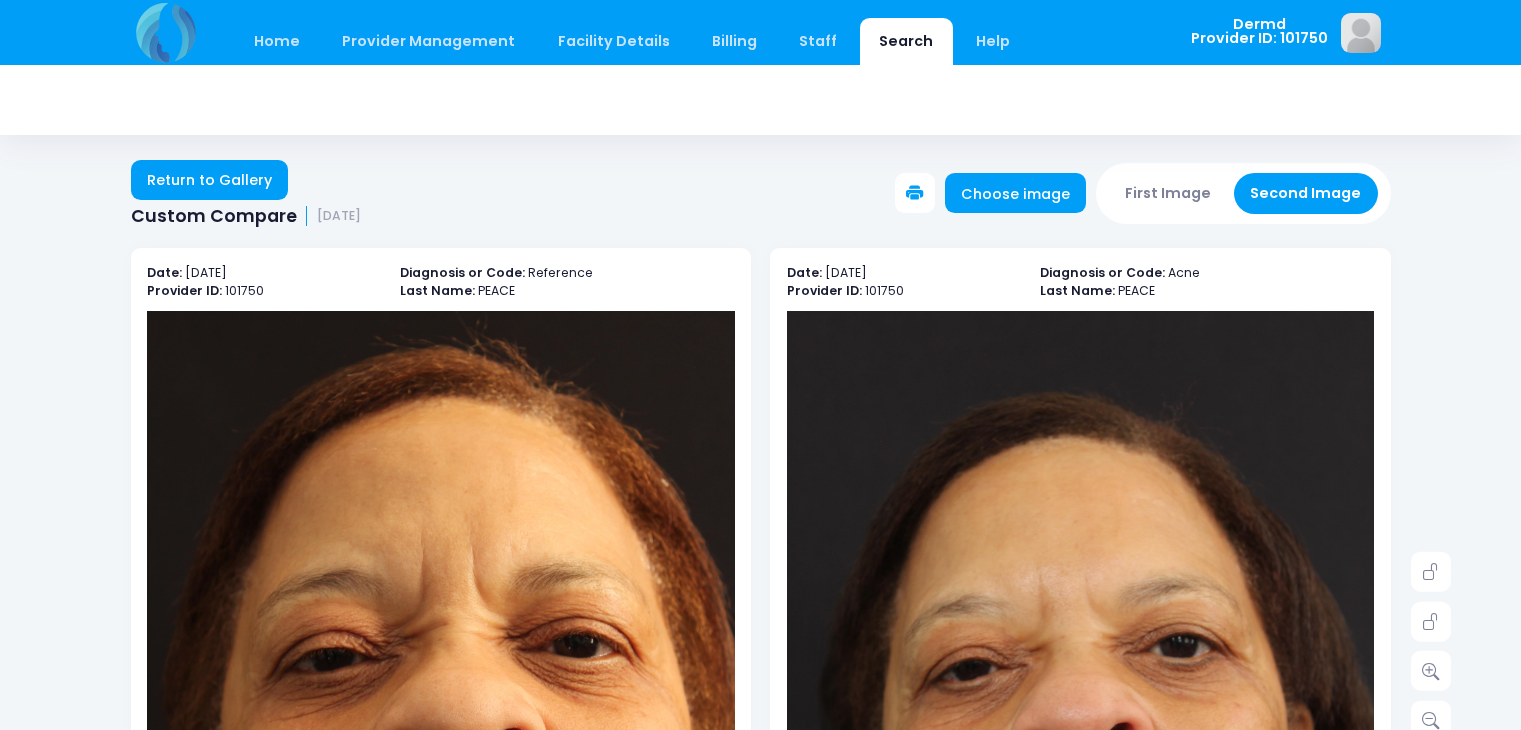 scroll, scrollTop: 0, scrollLeft: 0, axis: both 